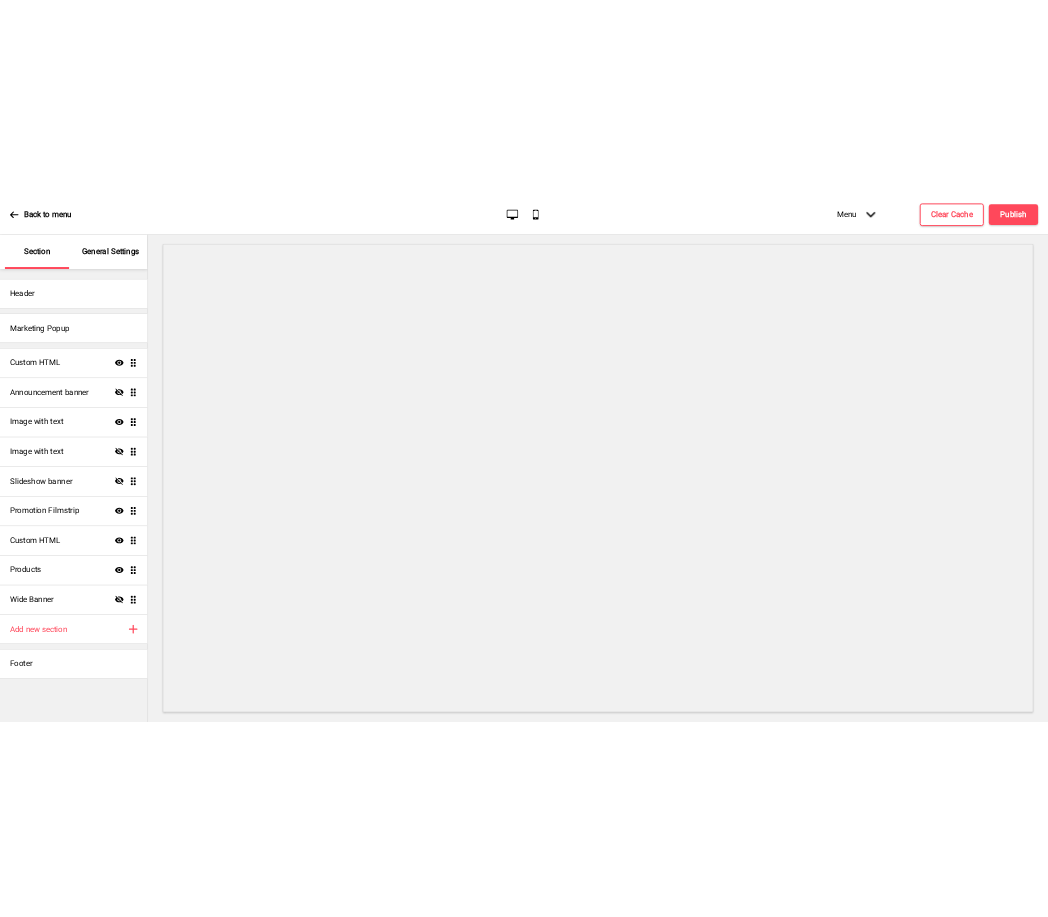 scroll, scrollTop: 0, scrollLeft: 0, axis: both 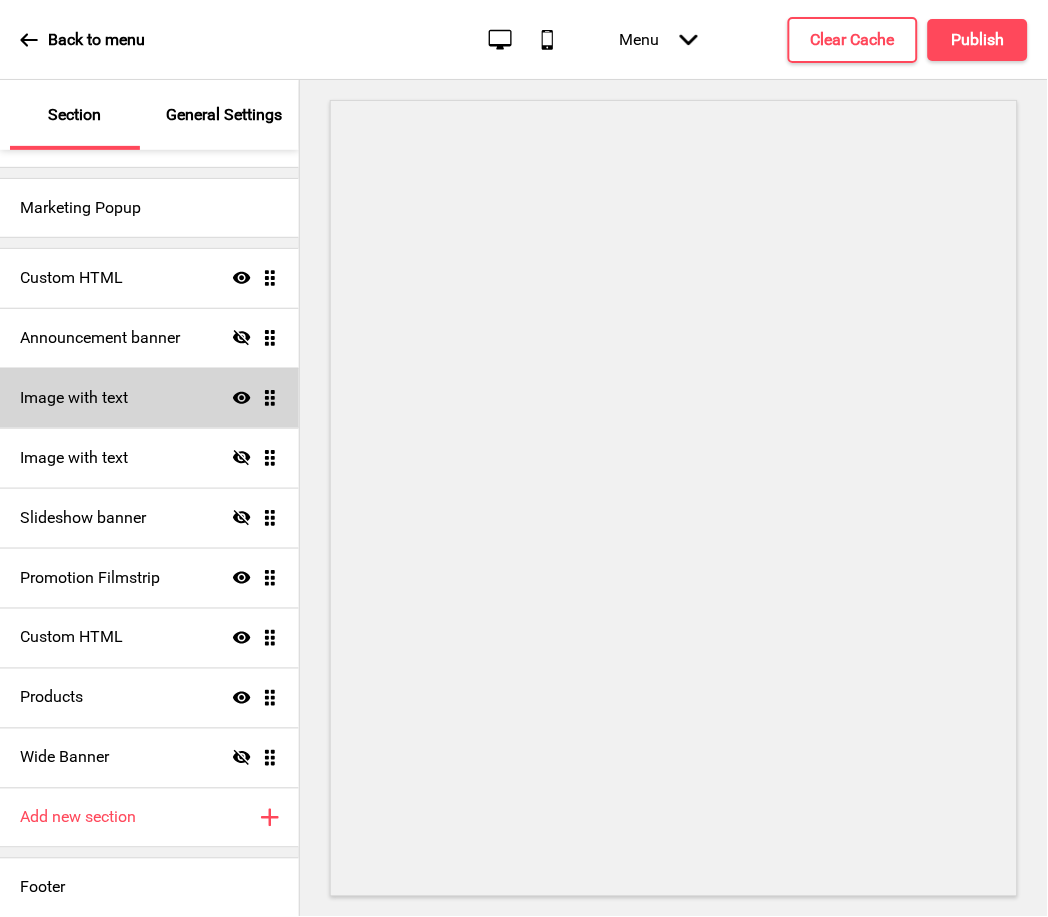 click on "Image with text Show Drag" at bounding box center [149, 398] 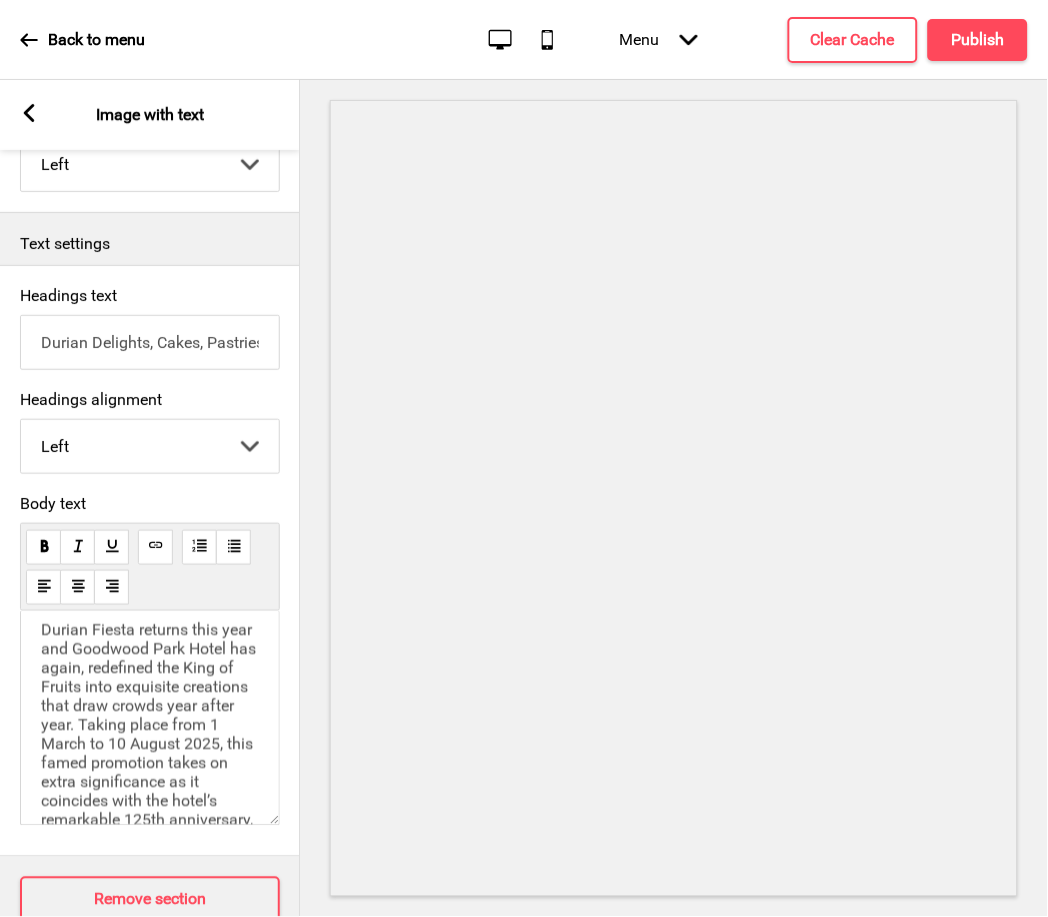 scroll, scrollTop: 414, scrollLeft: 0, axis: vertical 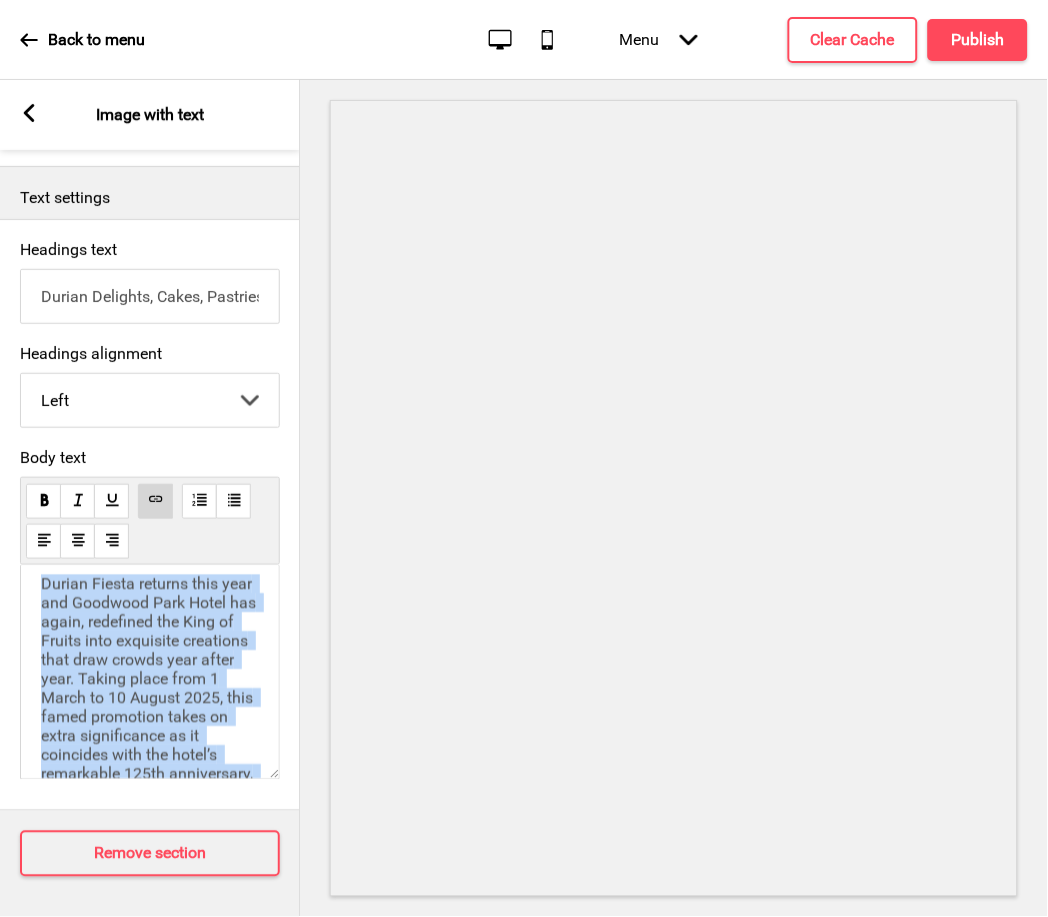 drag, startPoint x: 182, startPoint y: 722, endPoint x: -35, endPoint y: 380, distance: 405.03458 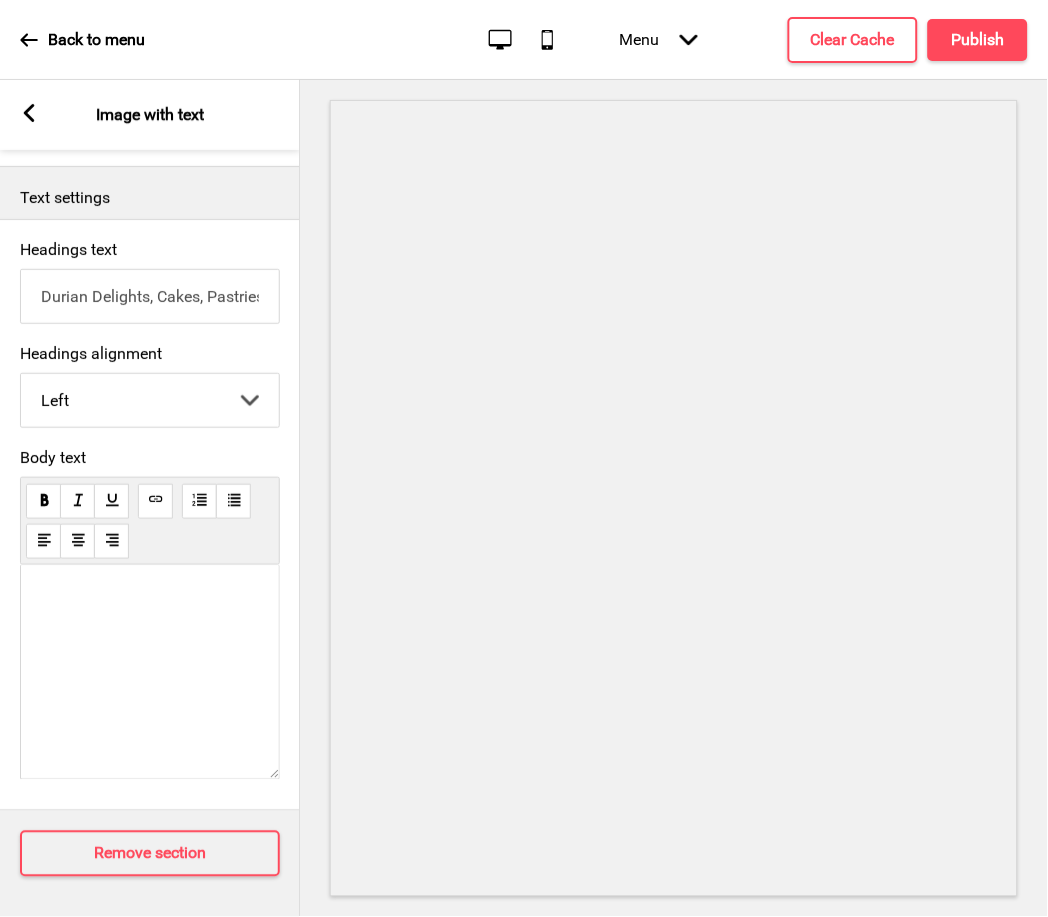 click on "﻿ ﻿ ﻿" at bounding box center (150, 600) 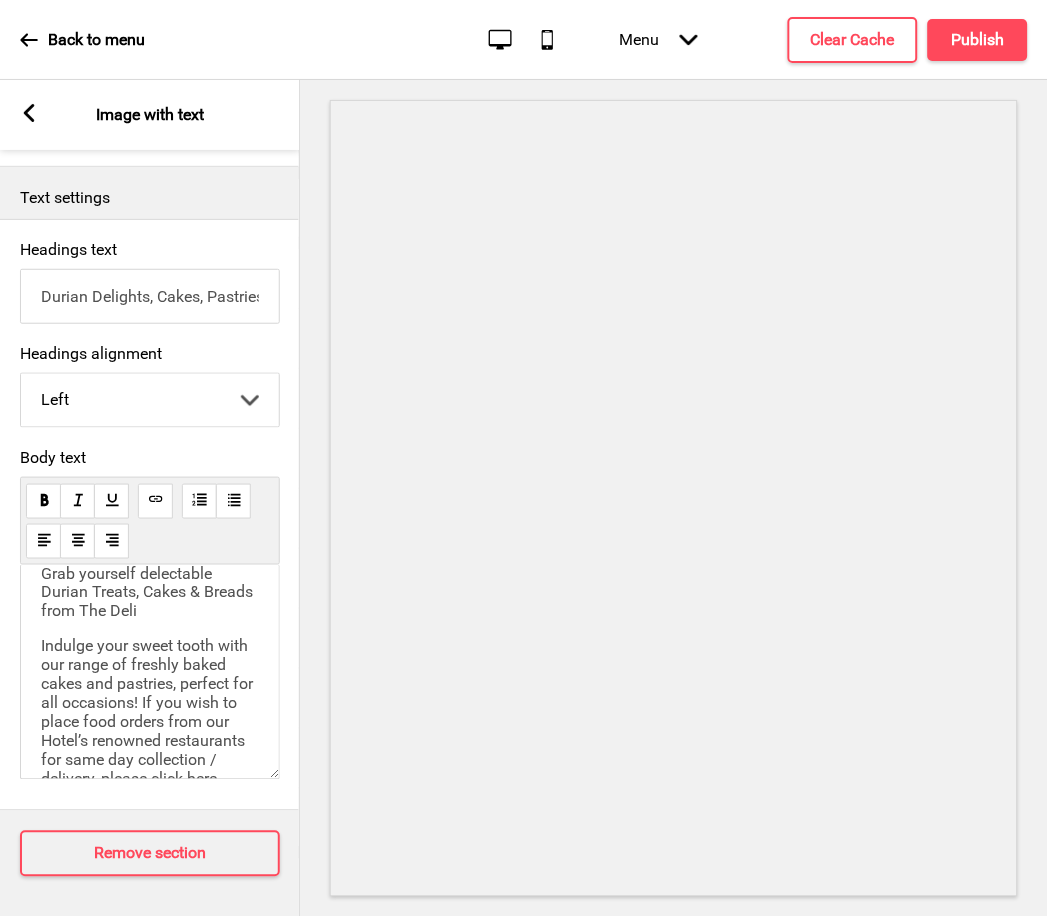 scroll, scrollTop: 0, scrollLeft: 0, axis: both 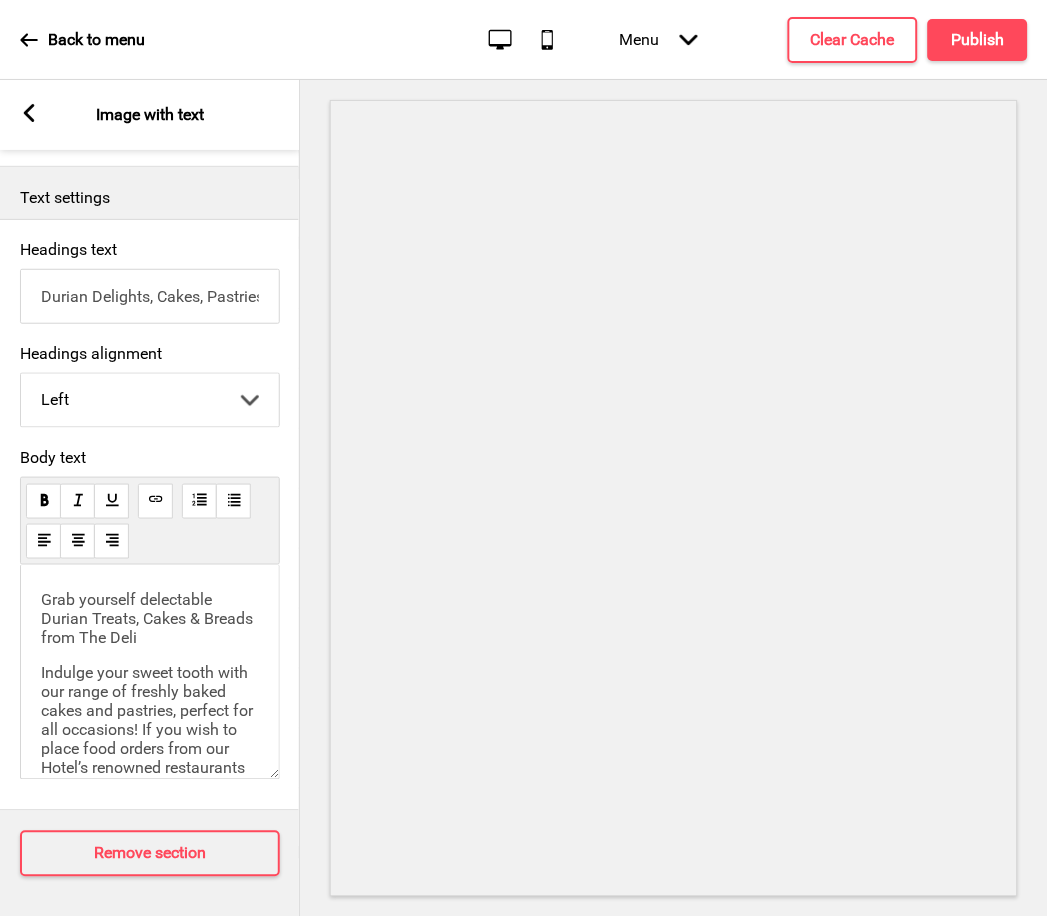 click on "Durian Delights, Cakes, Pastries and Breads from The Deli" at bounding box center (150, 296) 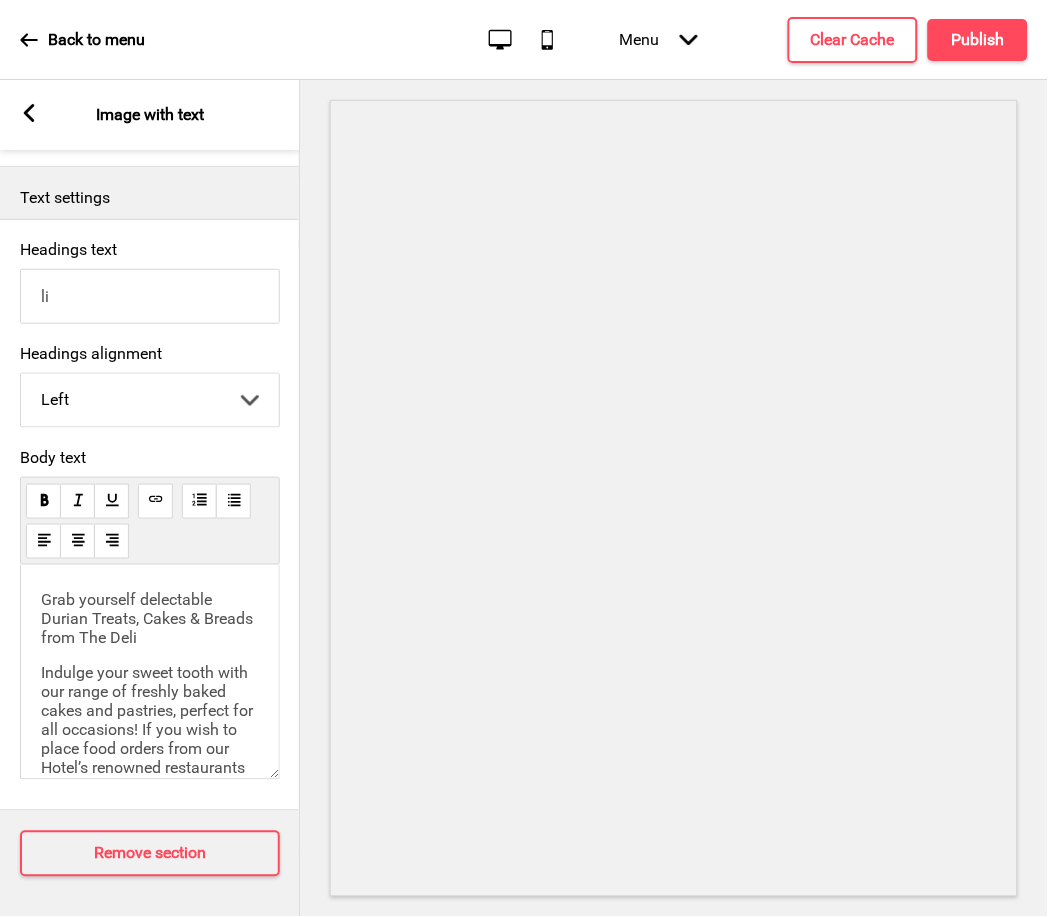 type on "i" 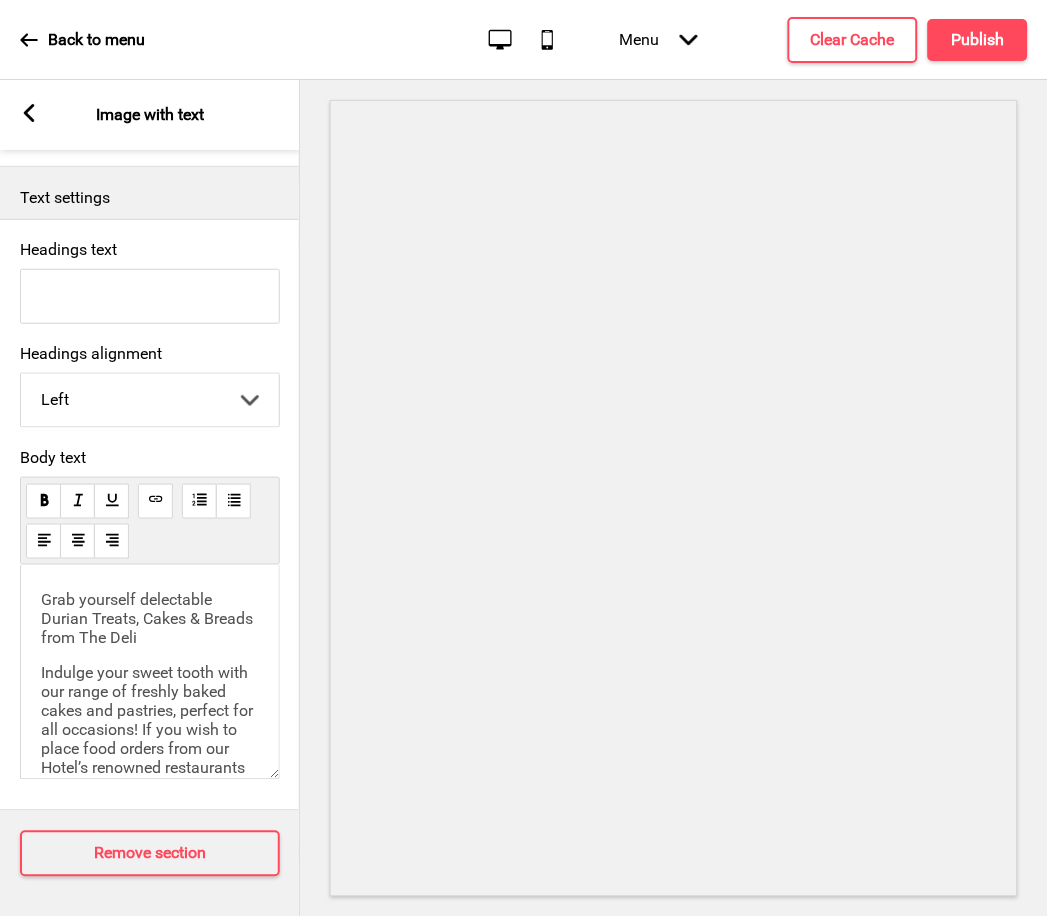 type 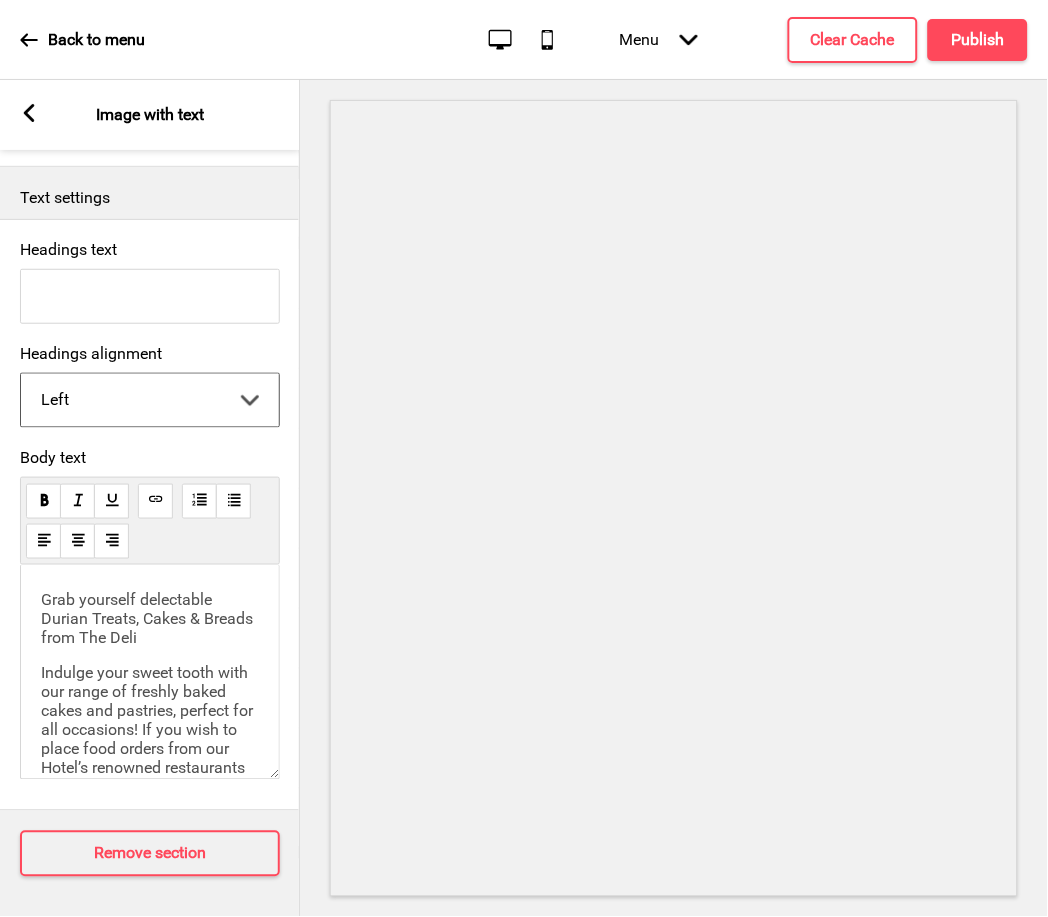 click on "Left Center Right" at bounding box center (150, 400) 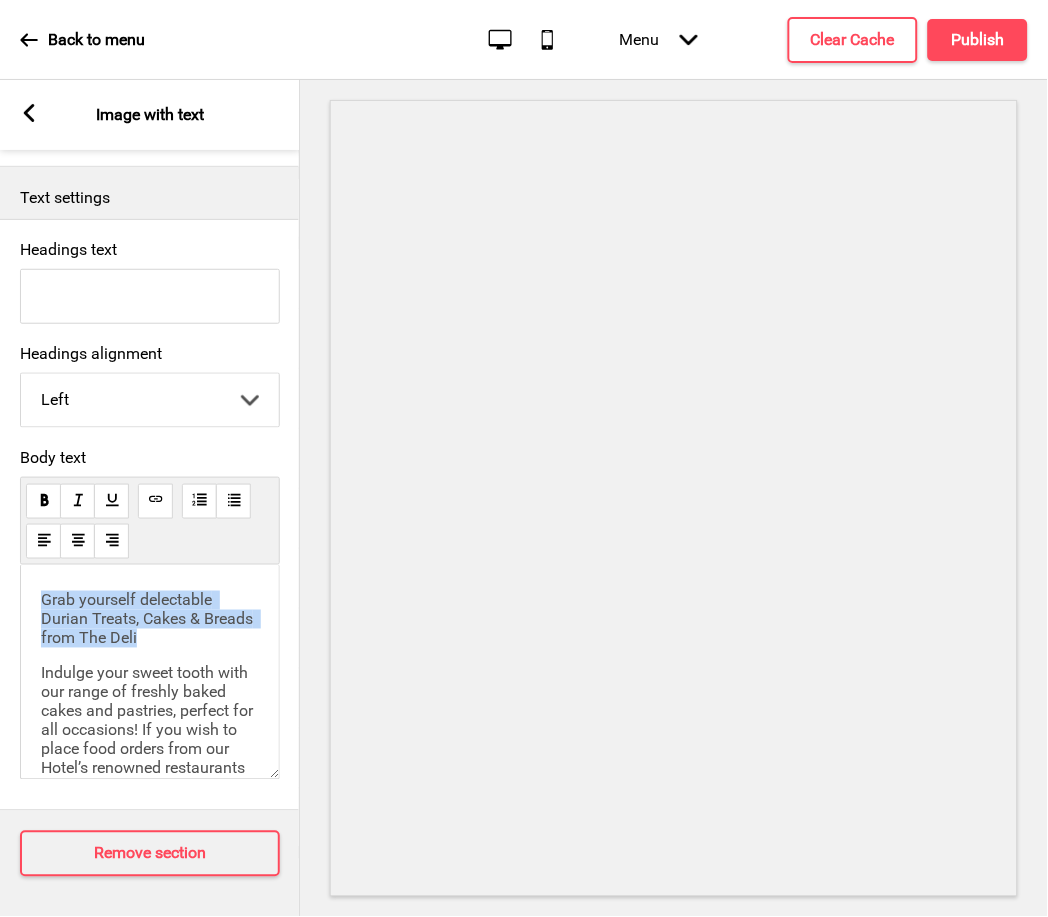 drag, startPoint x: 43, startPoint y: 586, endPoint x: 211, endPoint y: 628, distance: 173.17044 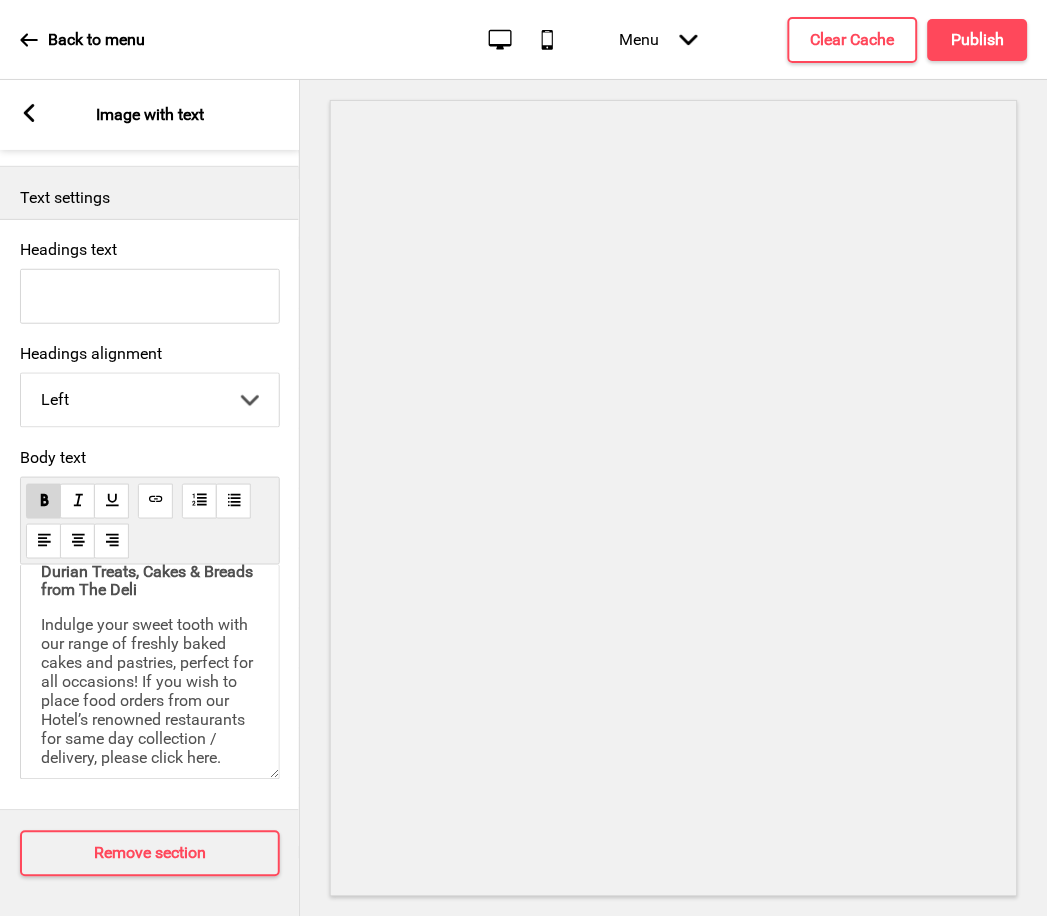 scroll, scrollTop: 70, scrollLeft: 0, axis: vertical 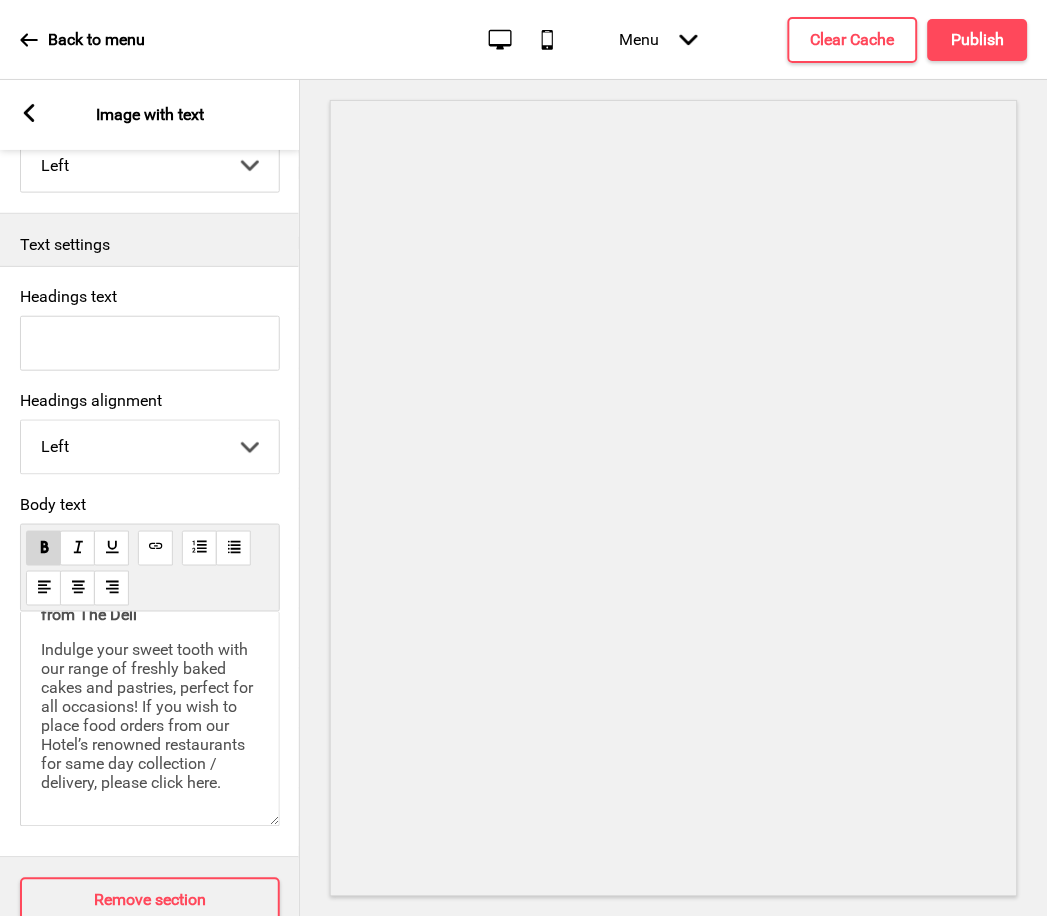 click on "Grab yourself delectable Durian Treats, Cakes & Breads from The Deli Indulge your sweet tooth with our range of freshly baked cakes and pastries, perfect for all occasions! If you wish to place food orders from our Hotel’s renowned restaurants for same day collection / delivery, please click here. ﻿ Mid-Autumn Grandeur 2025 It’s mooncake season! To pre-order our handcrafted mooncakes, please click here.  Advance orders of 5 days required. Last pre-order date: 1 October 2025.  ﻿ ﻿ ﻿" at bounding box center [150, 719] 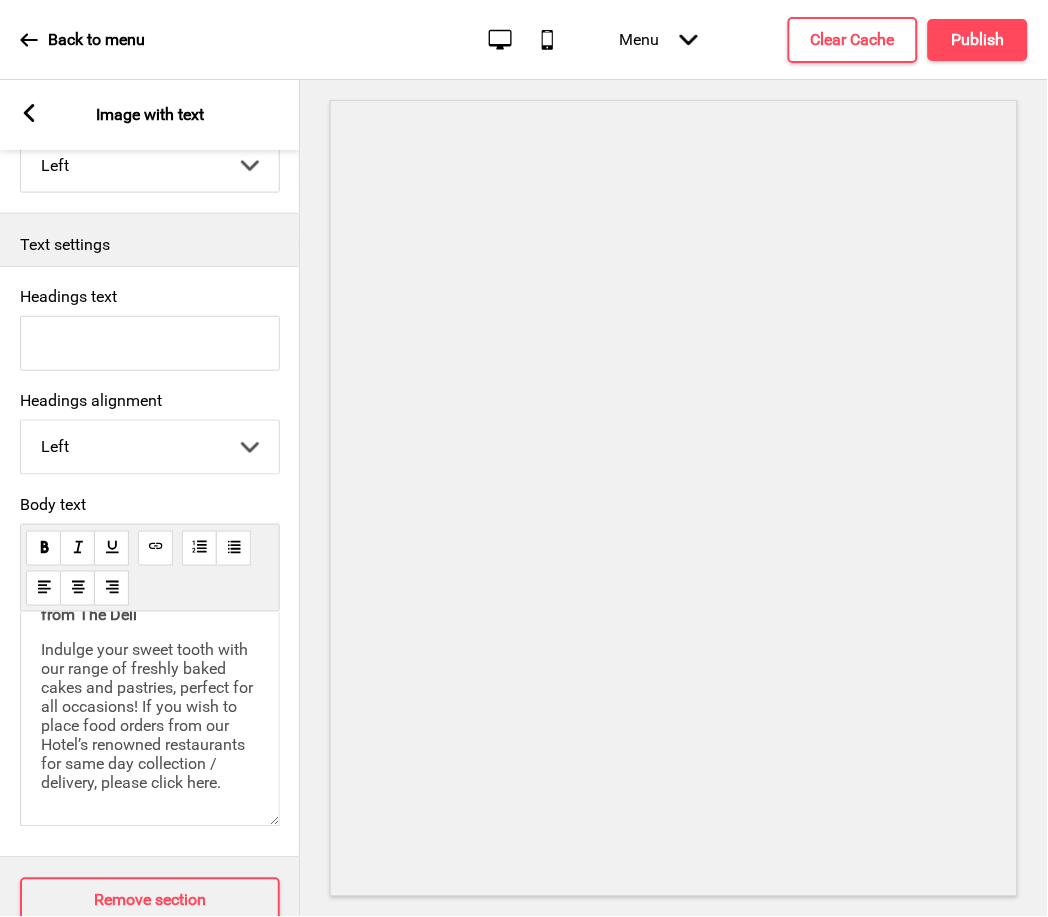 click on "Indulge your sweet tooth with our range of freshly baked cakes and pastries, perfect for all occasions! If you wish to place food orders from our Hotel’s renowned restaurants for same day collection / delivery, please click here." at bounding box center [149, 717] 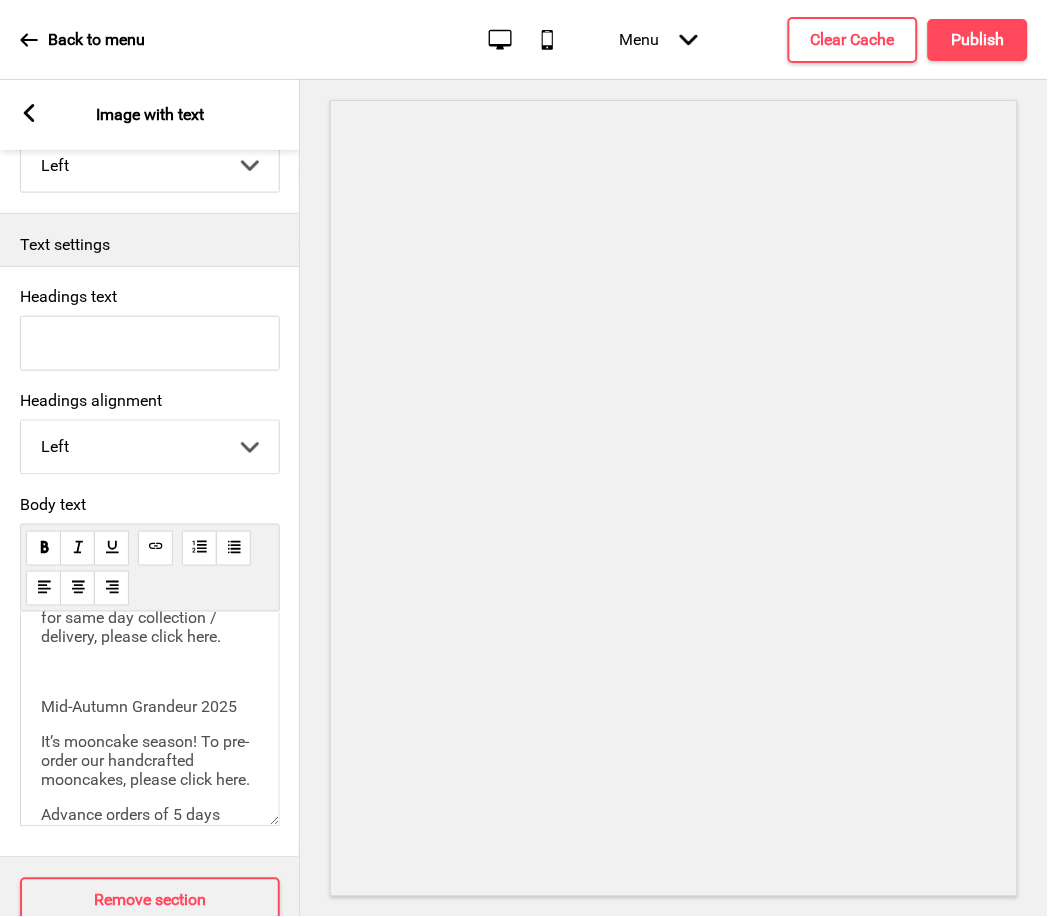 scroll, scrollTop: 217, scrollLeft: 0, axis: vertical 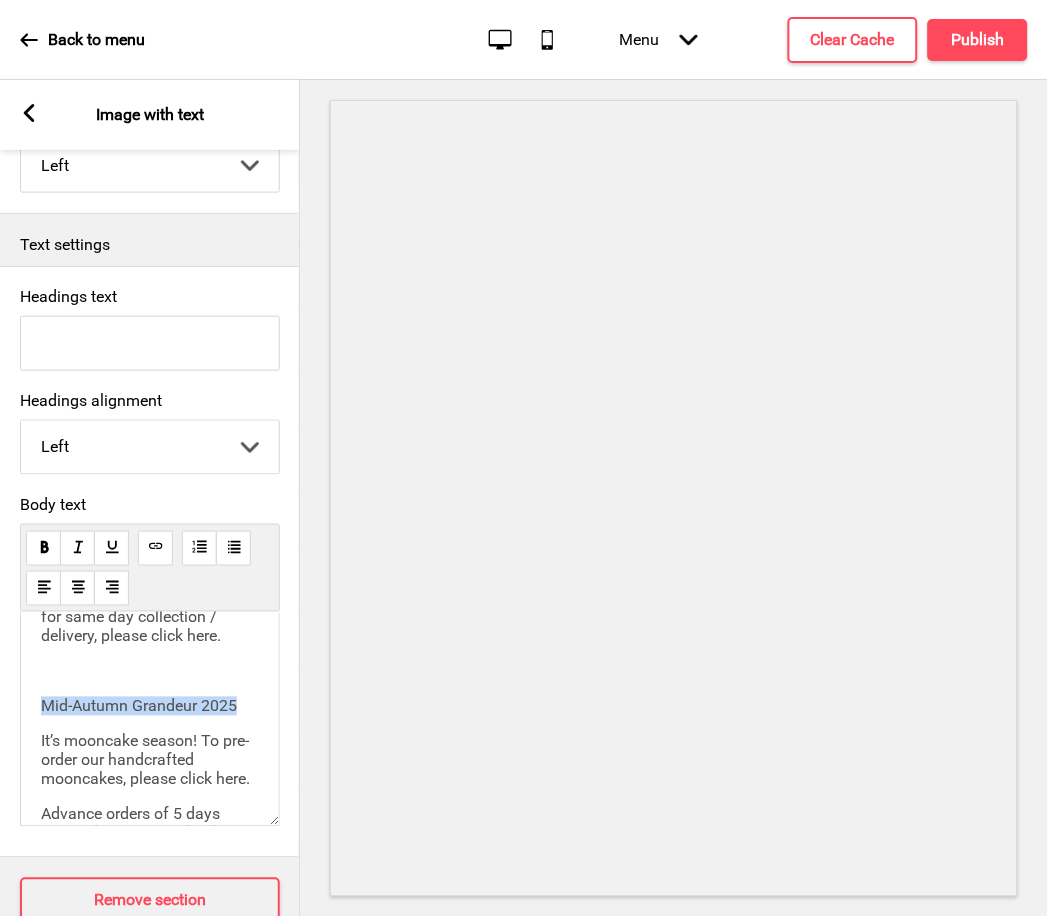 drag, startPoint x: 241, startPoint y: 776, endPoint x: 38, endPoint y: 761, distance: 203.55344 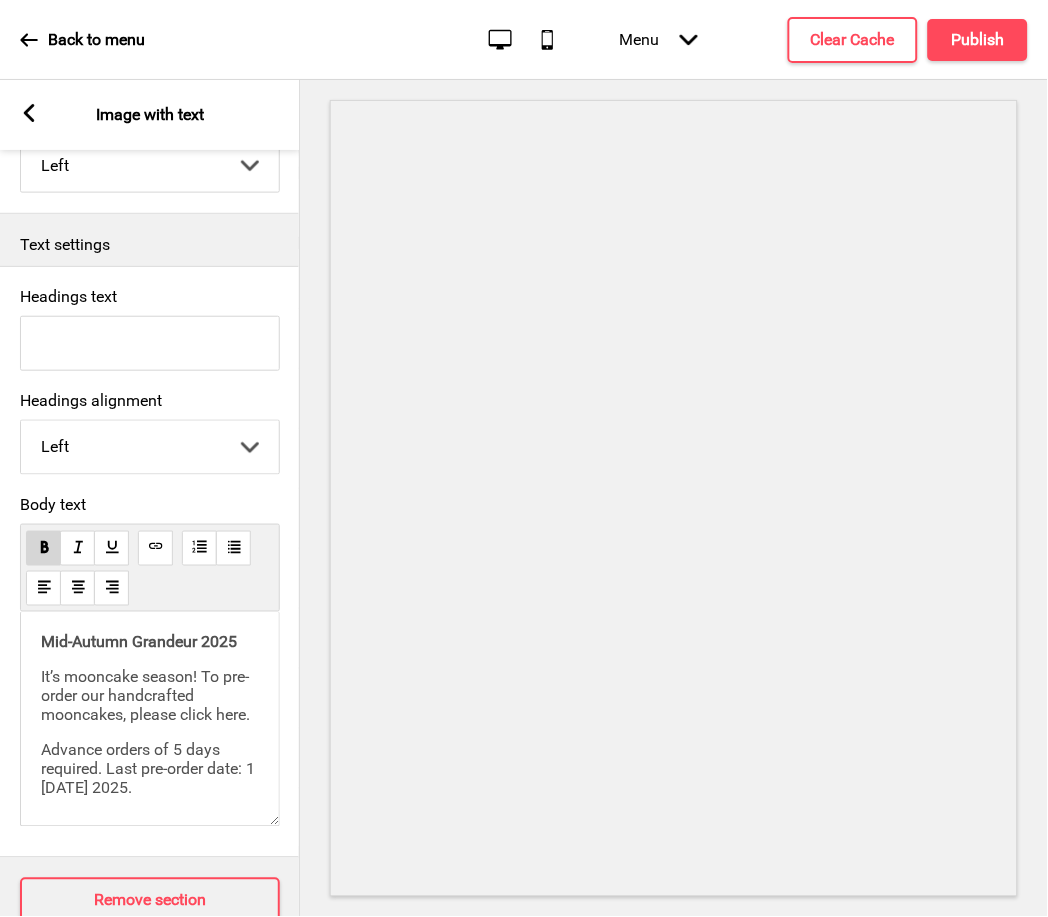 scroll, scrollTop: 301, scrollLeft: 0, axis: vertical 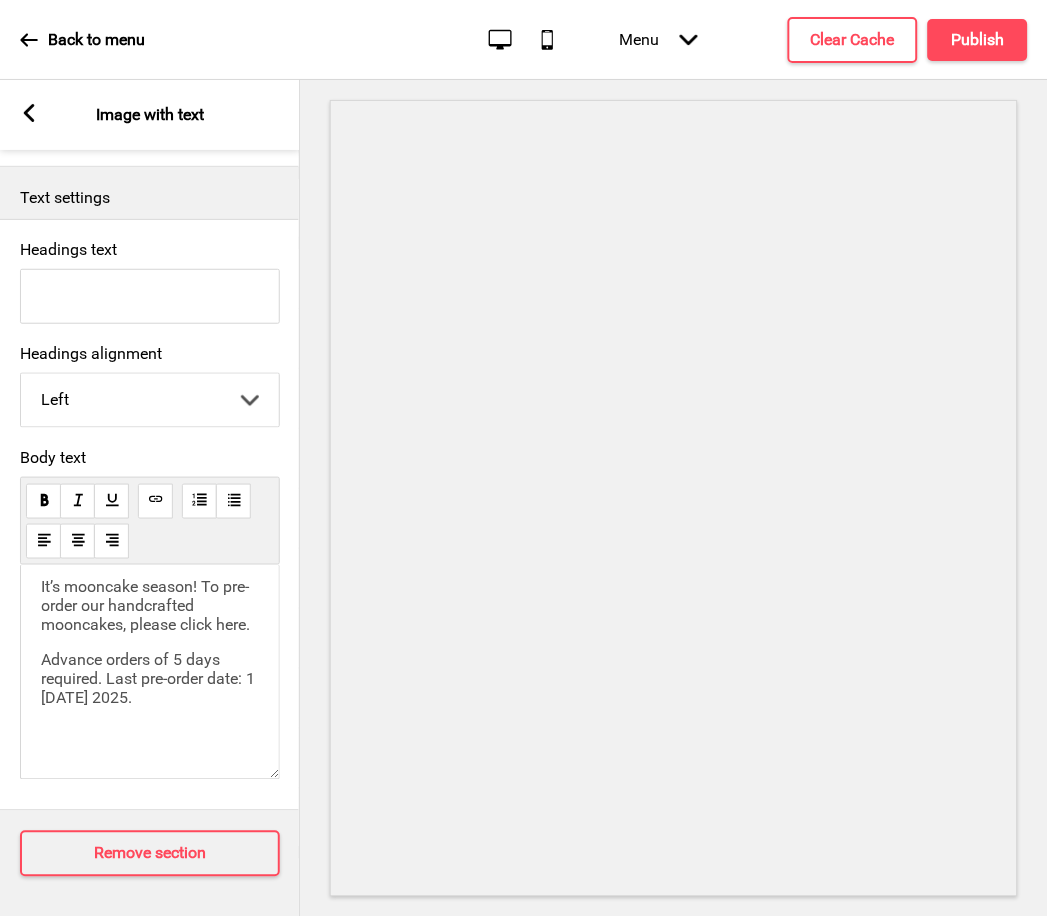 click on "It’s mooncake season! To pre-order our handcrafted mooncakes, please click here." at bounding box center (145, 606) 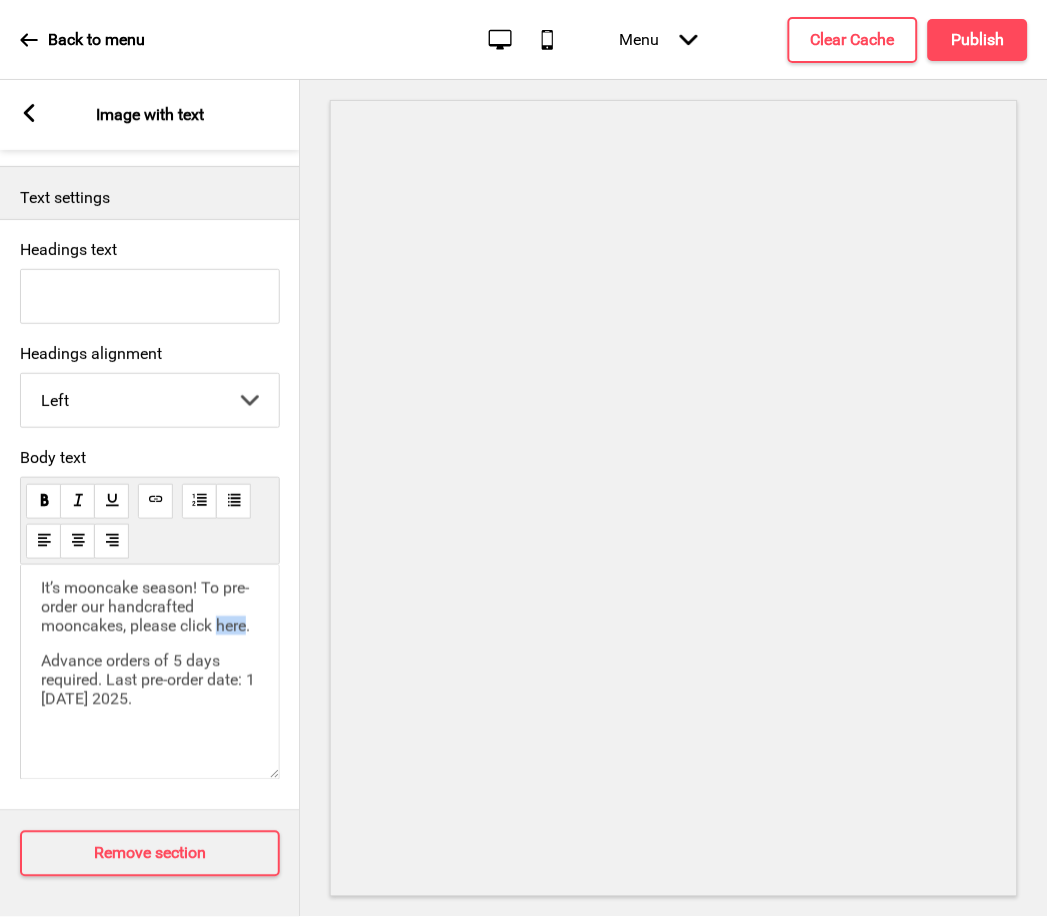 click at bounding box center [155, 501] 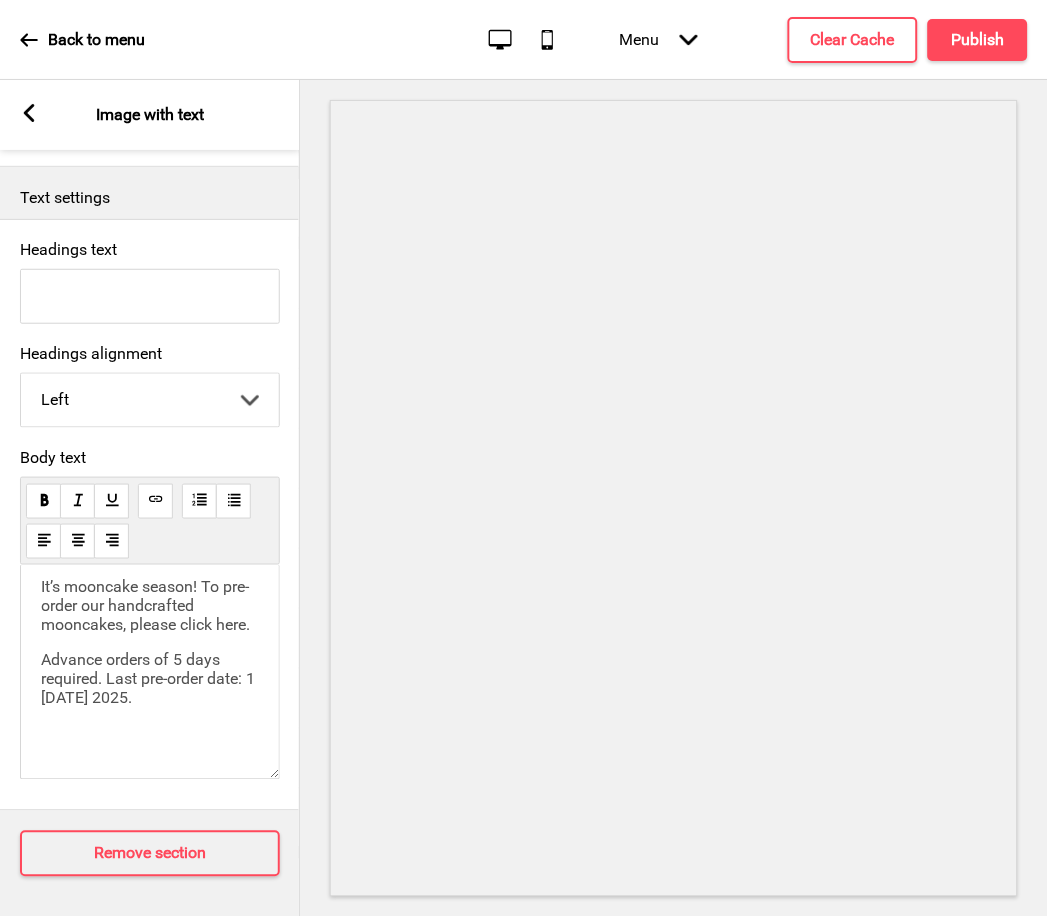 click on "Advance orders of 5 days required. Last pre-order date: 1 October 2025." at bounding box center [150, 679] 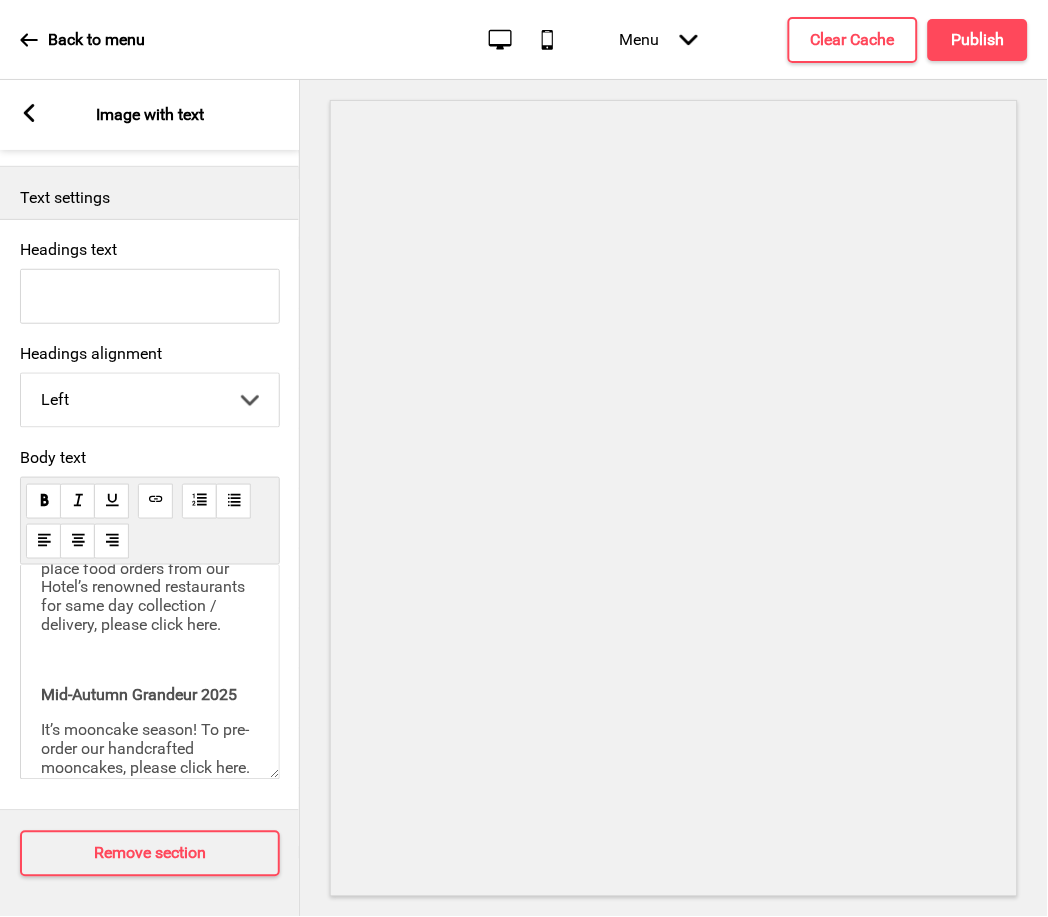 scroll, scrollTop: 147, scrollLeft: 0, axis: vertical 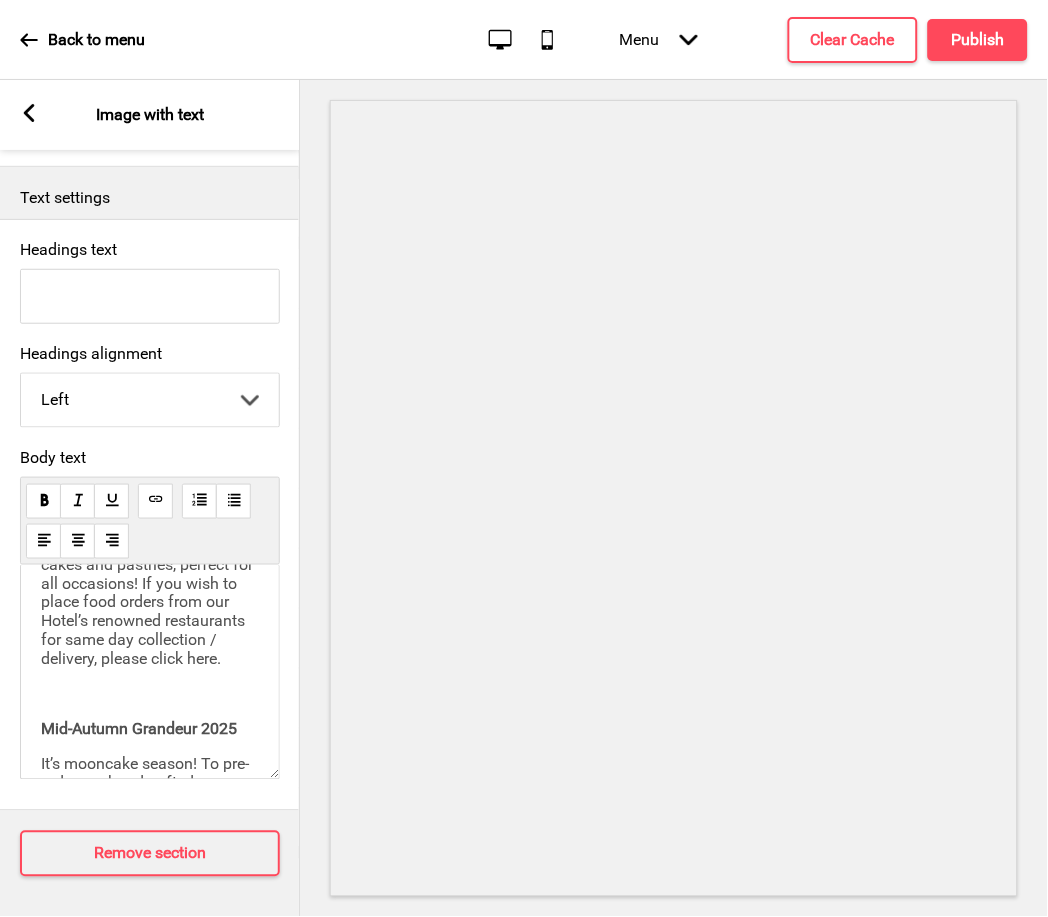 click on "Indulge your sweet tooth with our range of freshly baked cakes and pastries, perfect for all occasions! If you wish to place food orders from our Hotel’s renowned restaurants for same day collection / delivery, please click here." at bounding box center (149, 593) 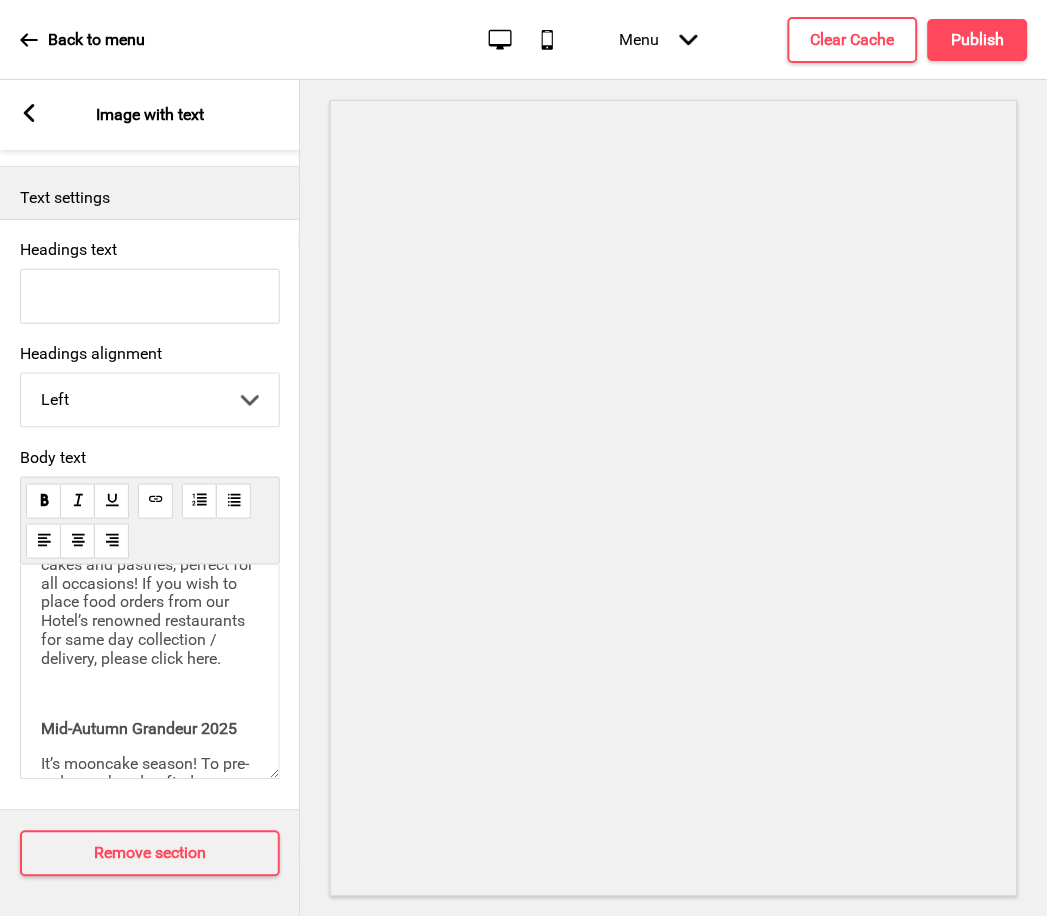 click on "Grab yourself delectable Durian Treats, Cakes & Breads from The Deli Indulge your sweet tooth with our range of freshly baked cakes and pastries, perfect for all occasions! If you wish to place food orders from our Hotel’s renowned restaurants for same day collection / delivery, please click here. ﻿ Mid-Autumn Grandeur 2025 It’s mooncake season! To pre-order our handcrafted mooncakes, please click here.  Advance orders of 5 days required. Last pre-order date: 1 October 2025.  ﻿ ﻿ ﻿" at bounding box center [150, 682] 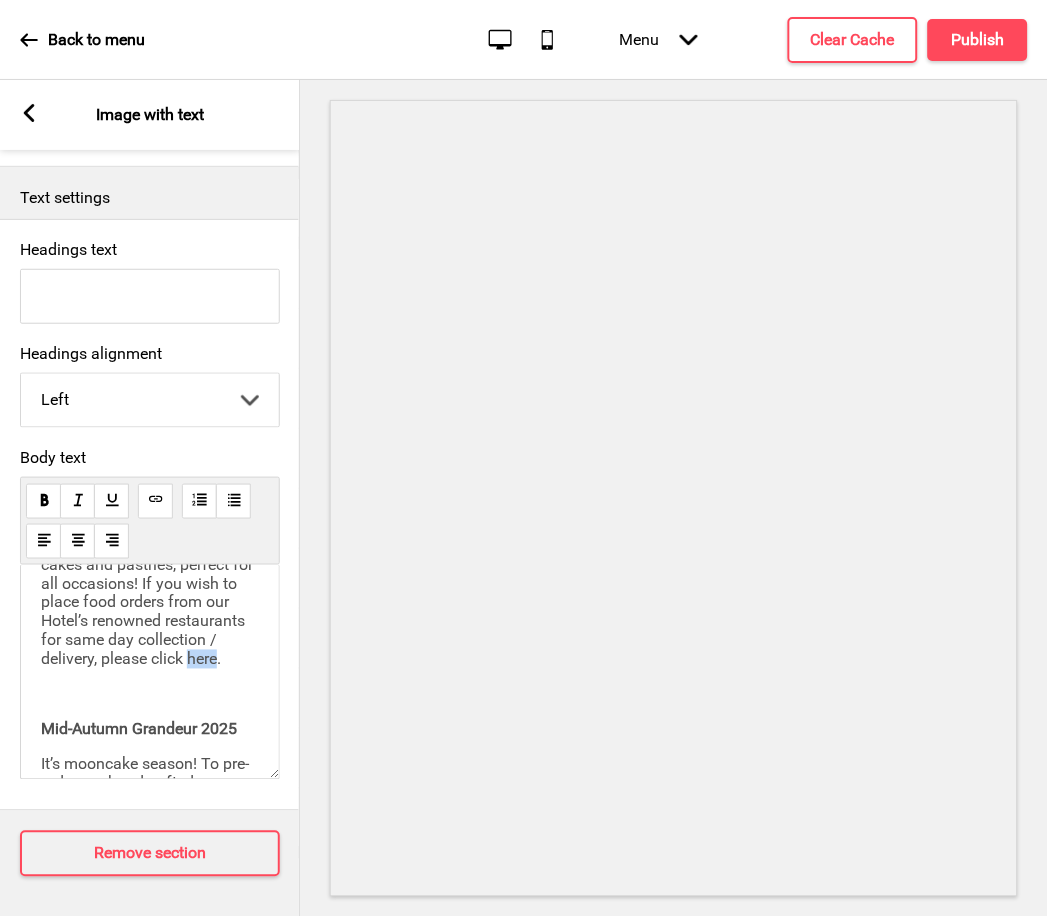click at bounding box center (155, 501) 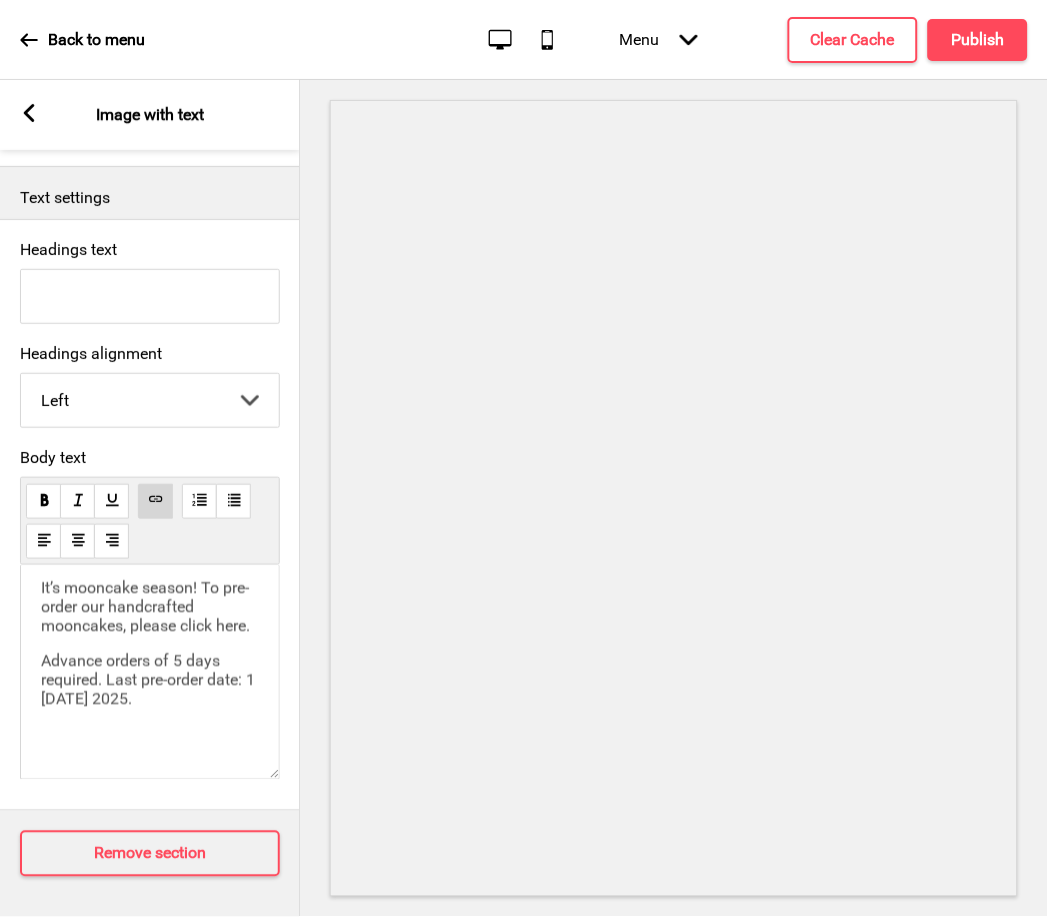 scroll, scrollTop: 452, scrollLeft: 0, axis: vertical 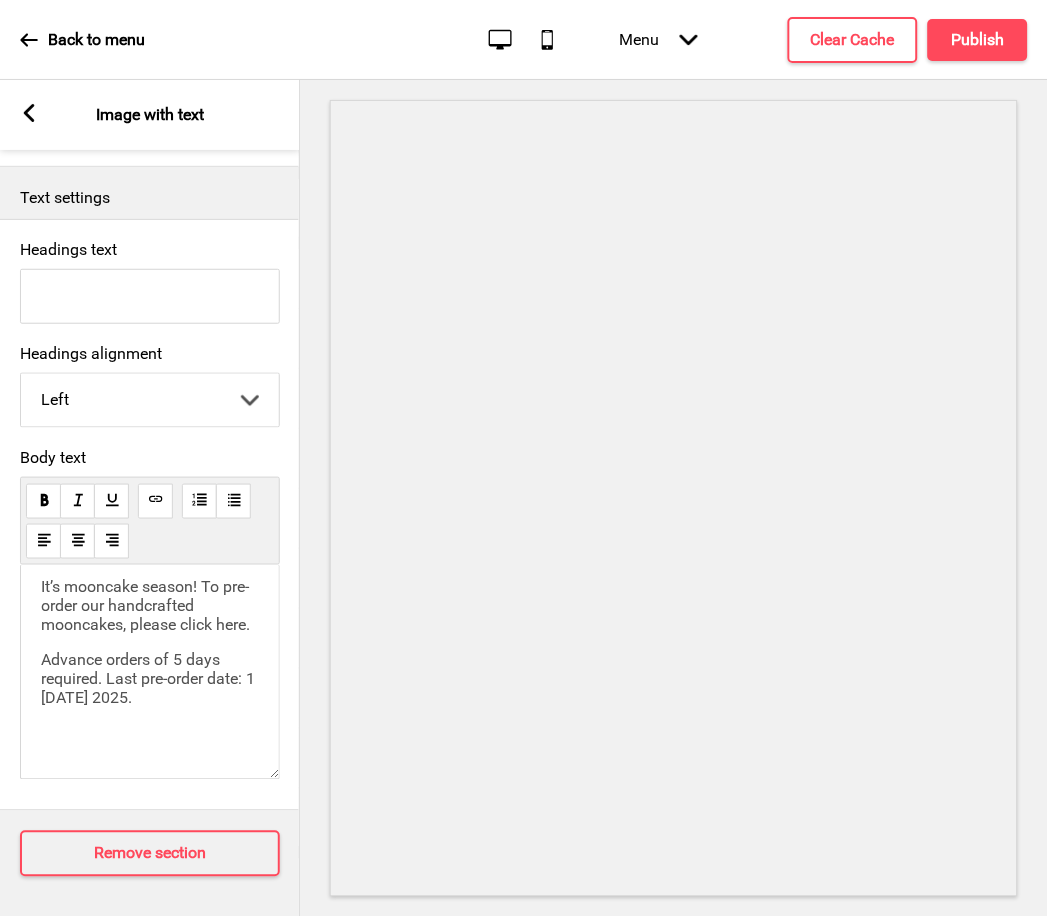 click on "It’s mooncake season! To pre-order our handcrafted mooncakes, please click here." at bounding box center (145, 606) 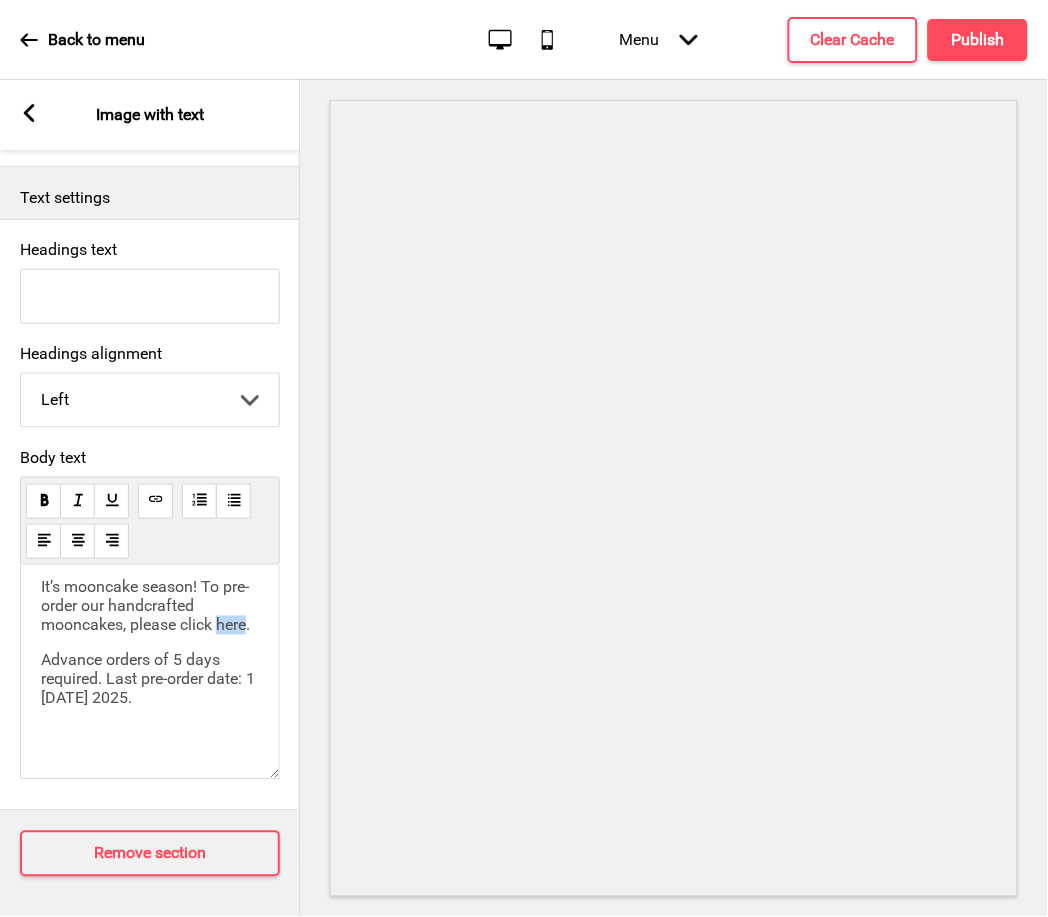 click 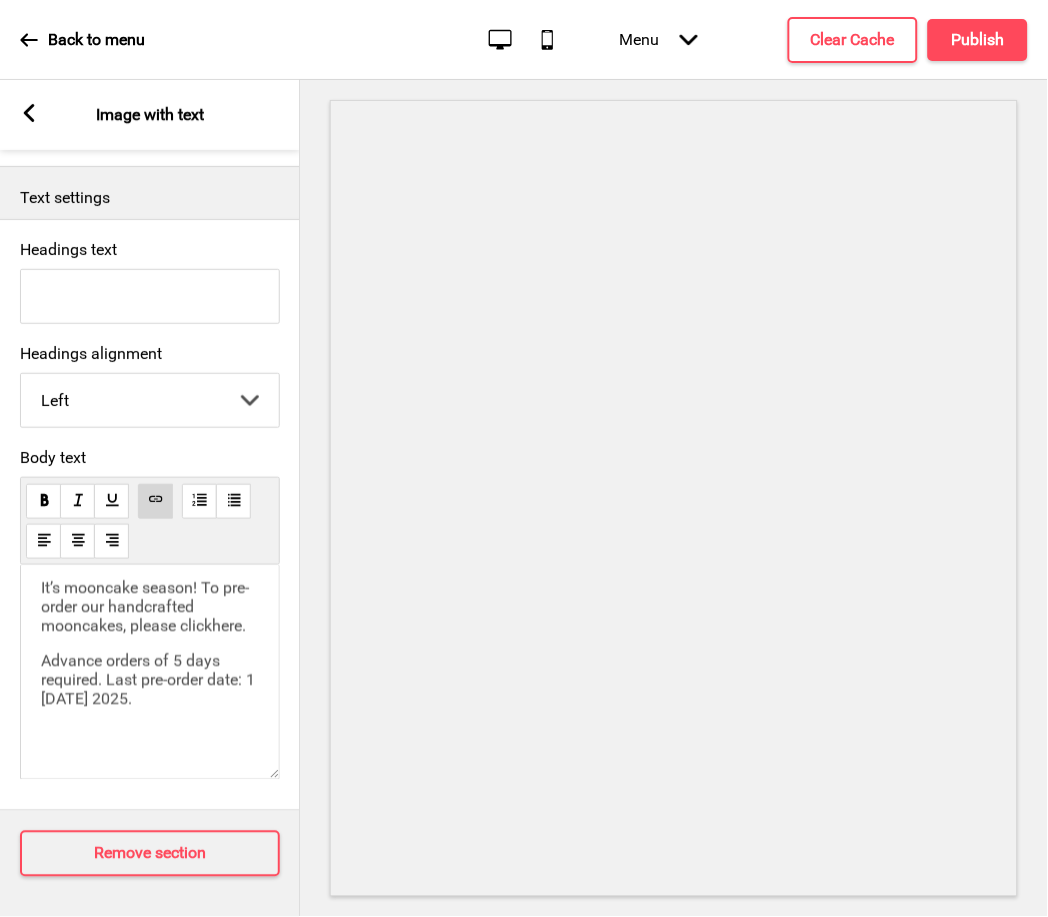 scroll, scrollTop: 0, scrollLeft: 0, axis: both 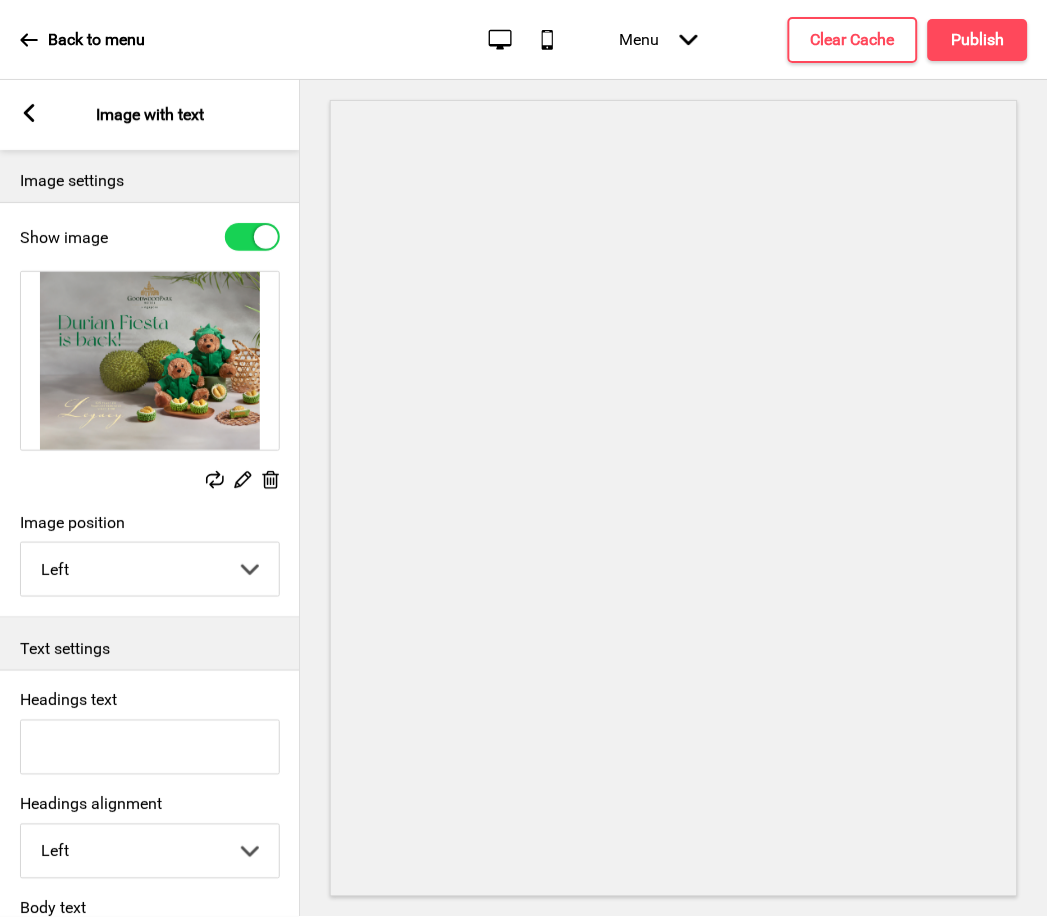 click 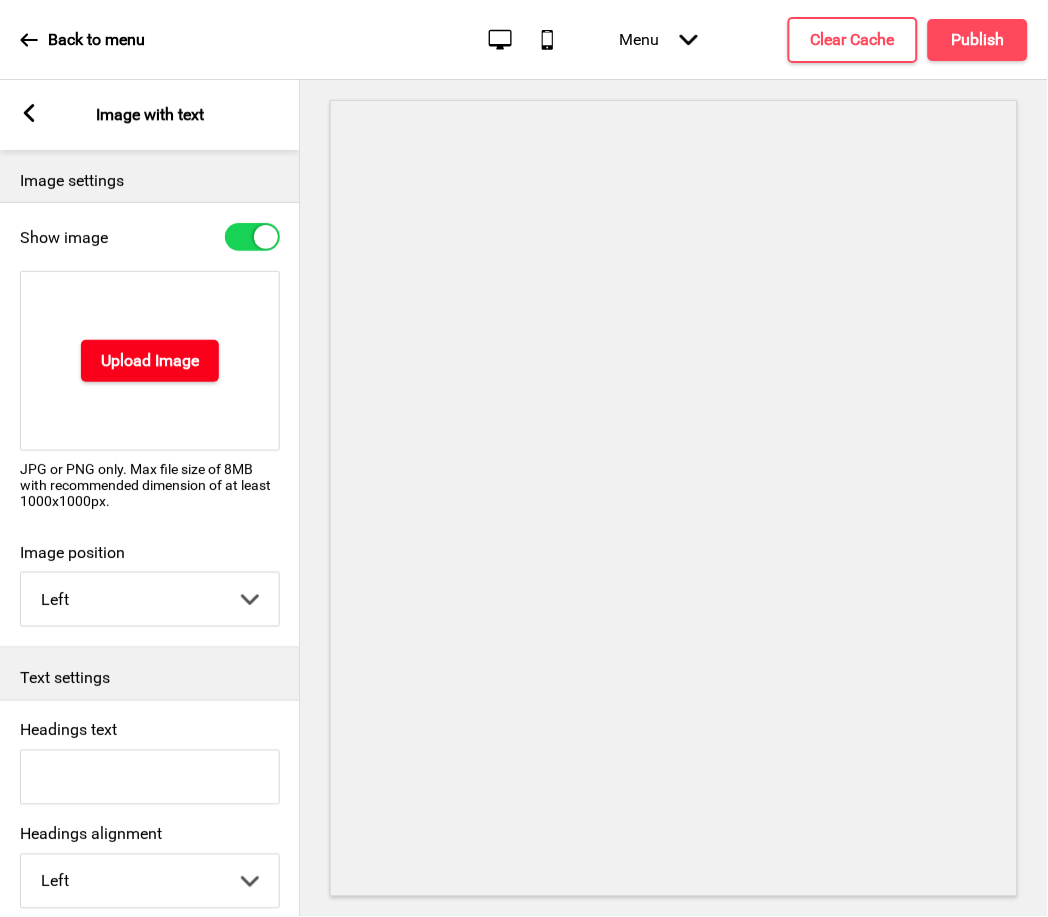 click on "Upload Image" at bounding box center [150, 361] 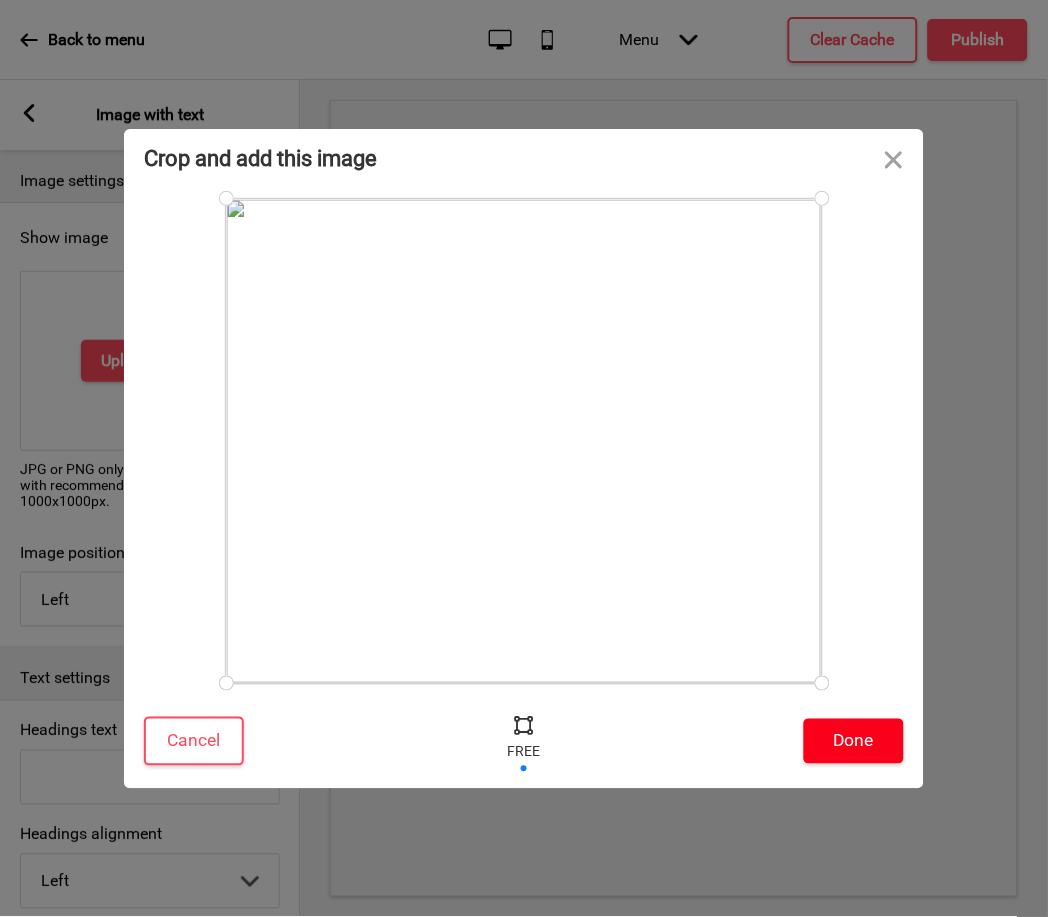 click on "Done" at bounding box center (854, 741) 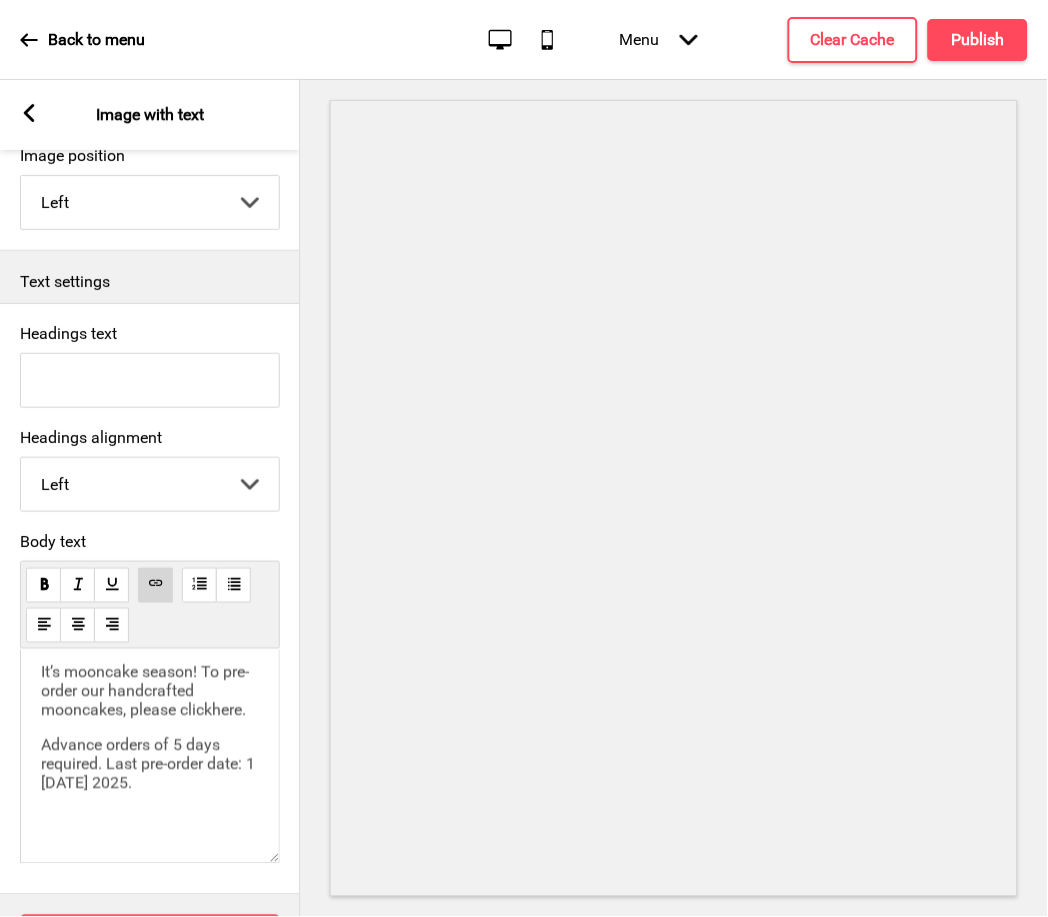 scroll, scrollTop: 375, scrollLeft: 0, axis: vertical 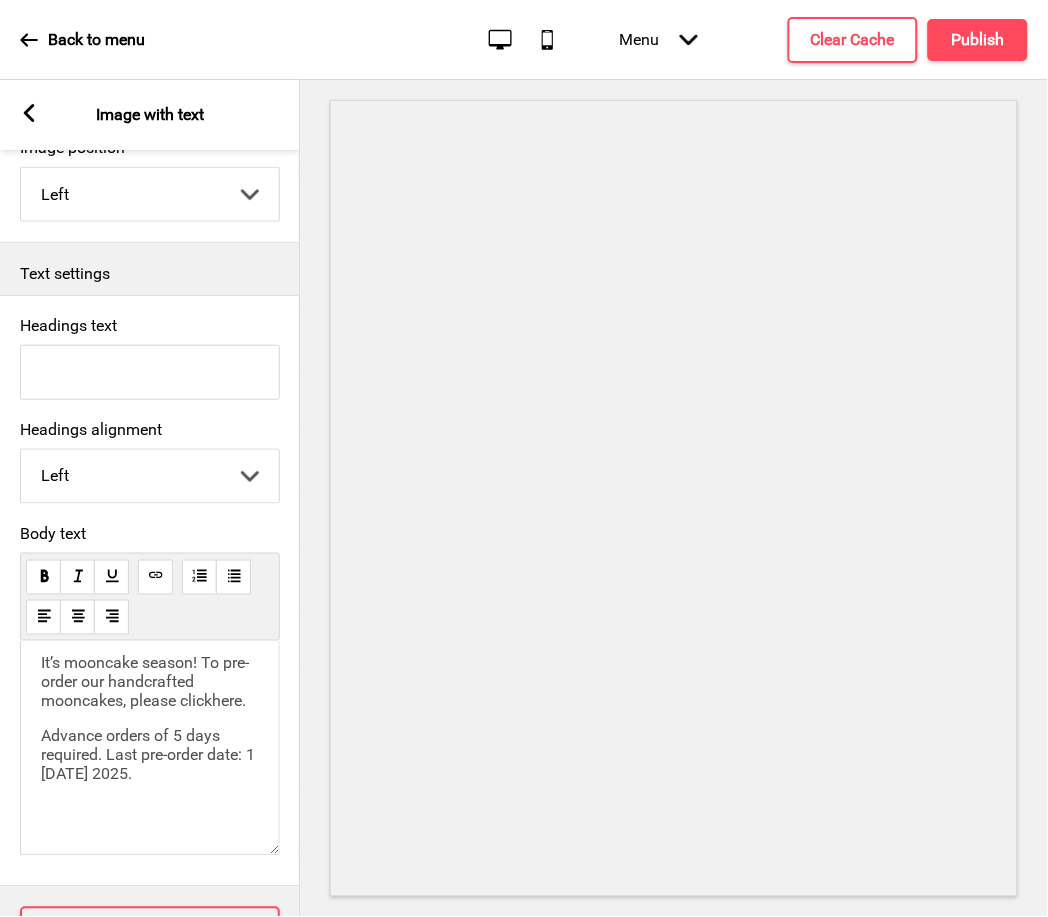 click on "Grab yourself delectable Durian Treats, Cakes & Breads from The Deli Indulge your sweet tooth with our range of freshly baked cakes and pastries, perfect for all occasions! If you wish to place food orders from our Hotel’s renowned restaurants for same day collection / delivery, please click  here . ﻿ Mid-Autumn Grandeur 2025 It’s mooncake season! To pre-order our handcrafted mooncakes, please click  here .  Advance orders of 5 days required. Last pre-order date: 1 October 2025.  ﻿ ﻿ ﻿" at bounding box center [150, 581] 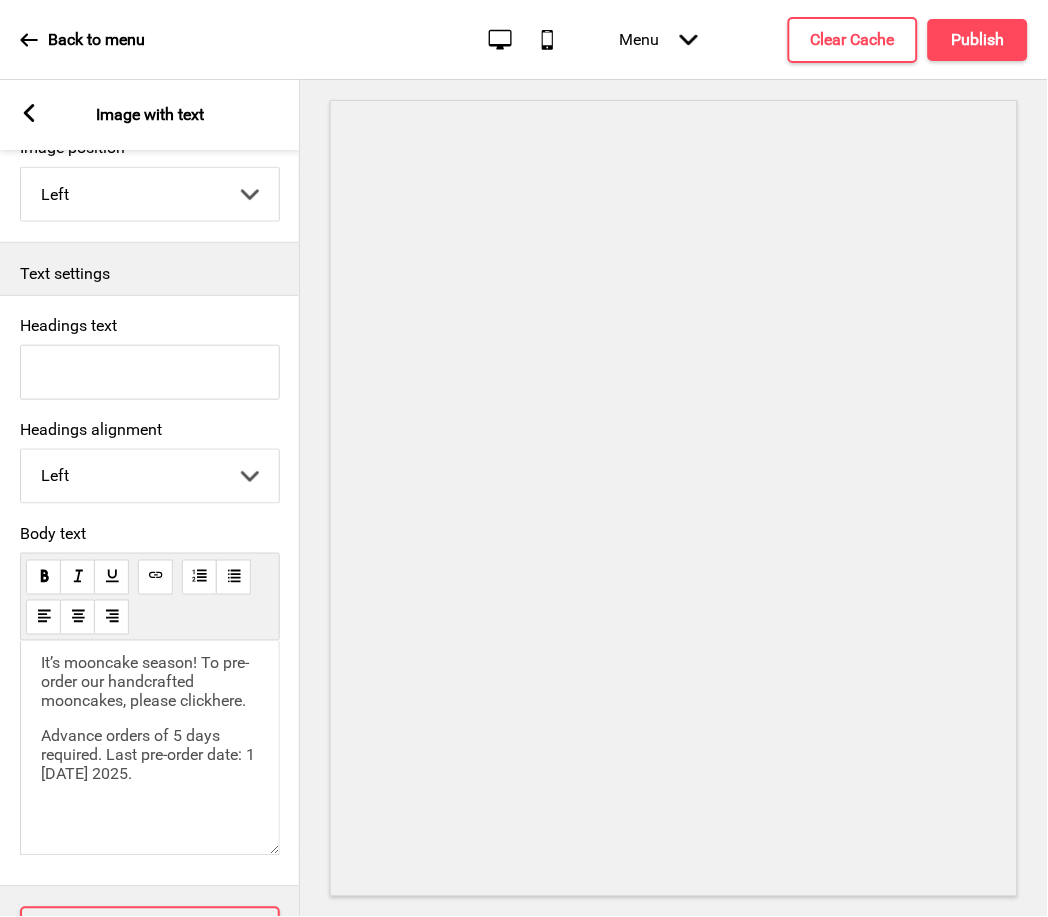 click on "Advance orders of 5 days required. Last pre-order date: 1 October 2025." at bounding box center (150, 755) 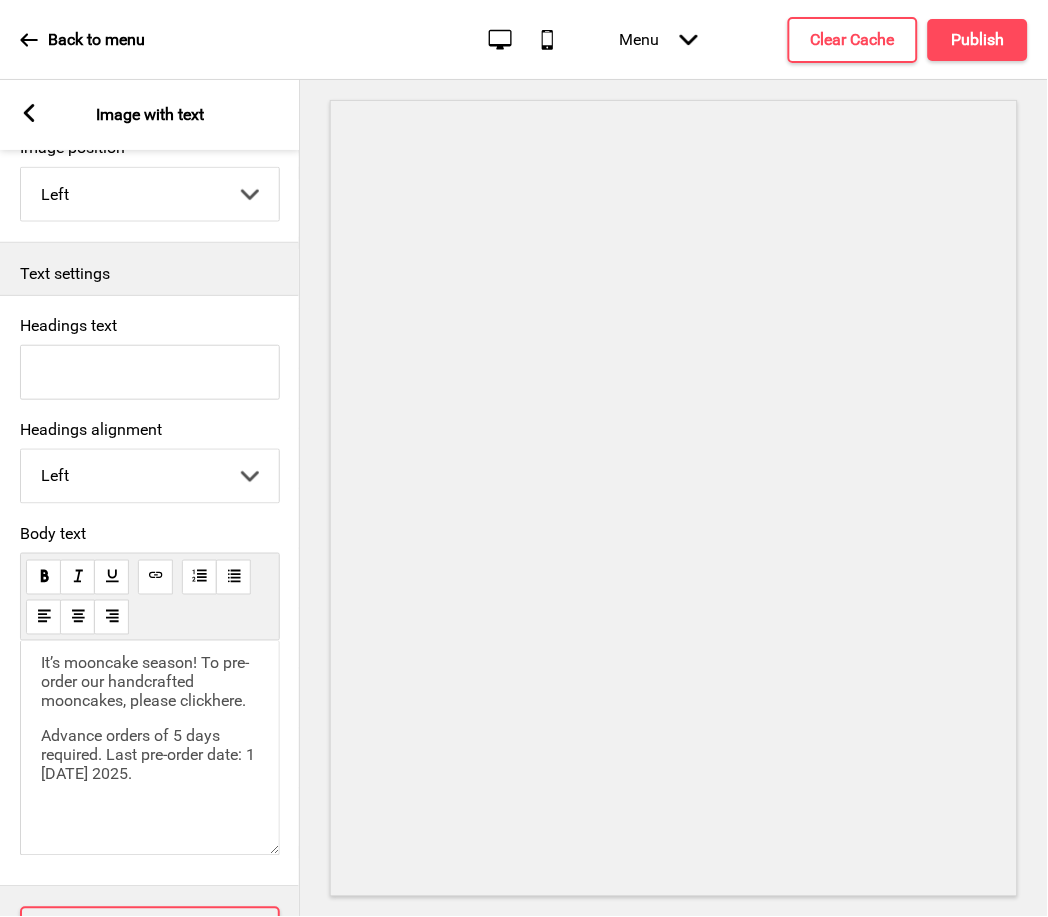 click on "Advance orders of 5 days required. Last pre-order date: 1 October 2025." at bounding box center (150, 755) 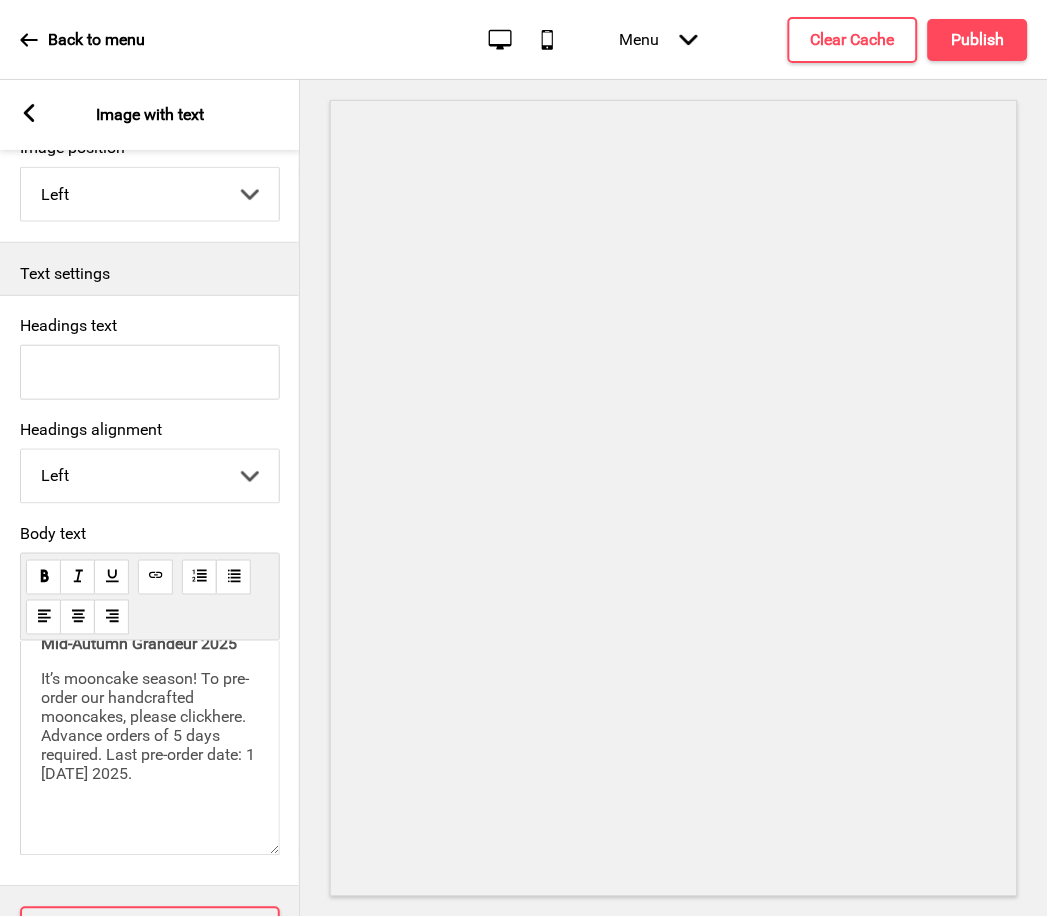 scroll, scrollTop: 416, scrollLeft: 0, axis: vertical 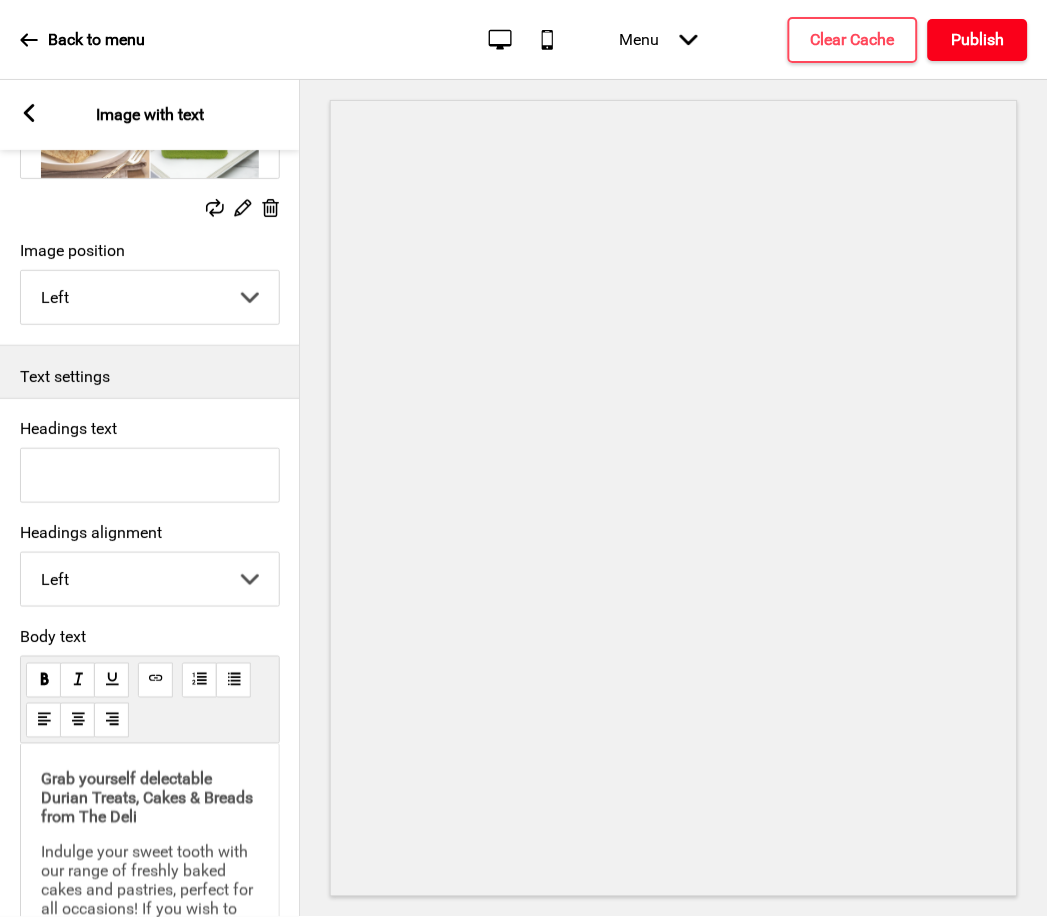 click on "Publish" at bounding box center [978, 40] 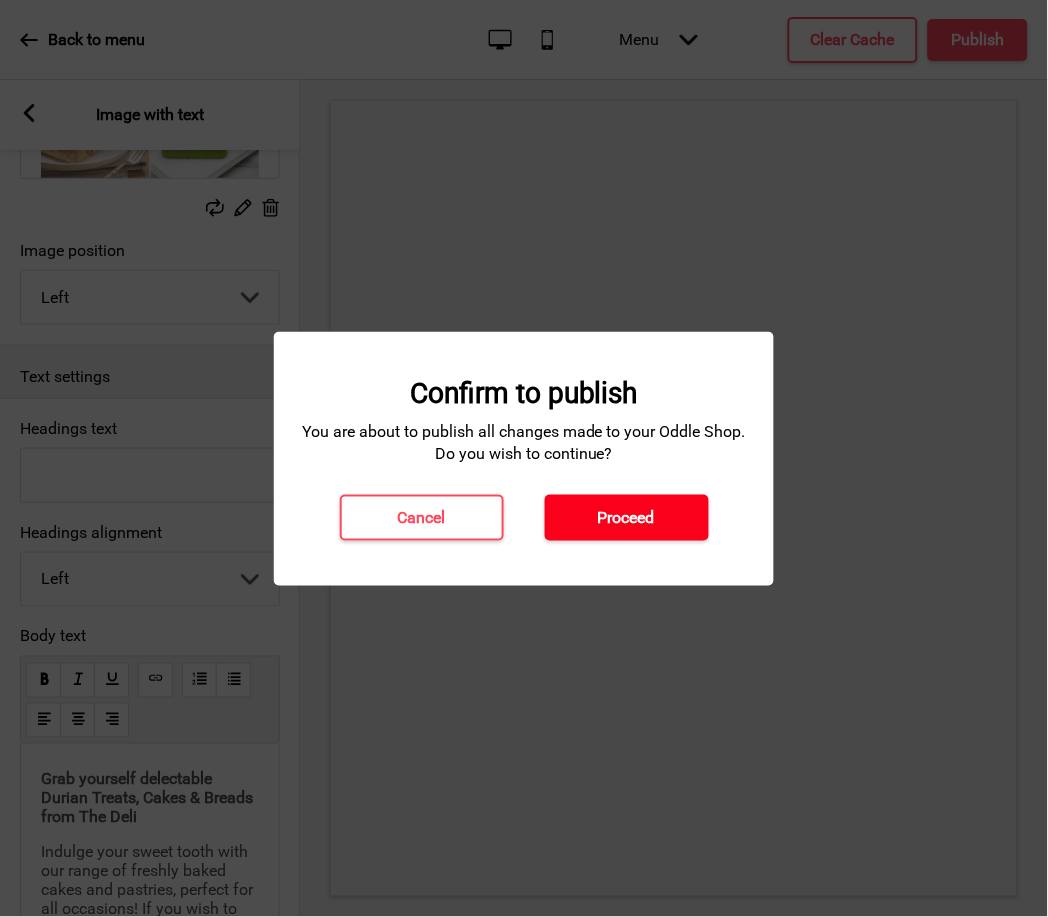 click on "Proceed" at bounding box center [626, 518] 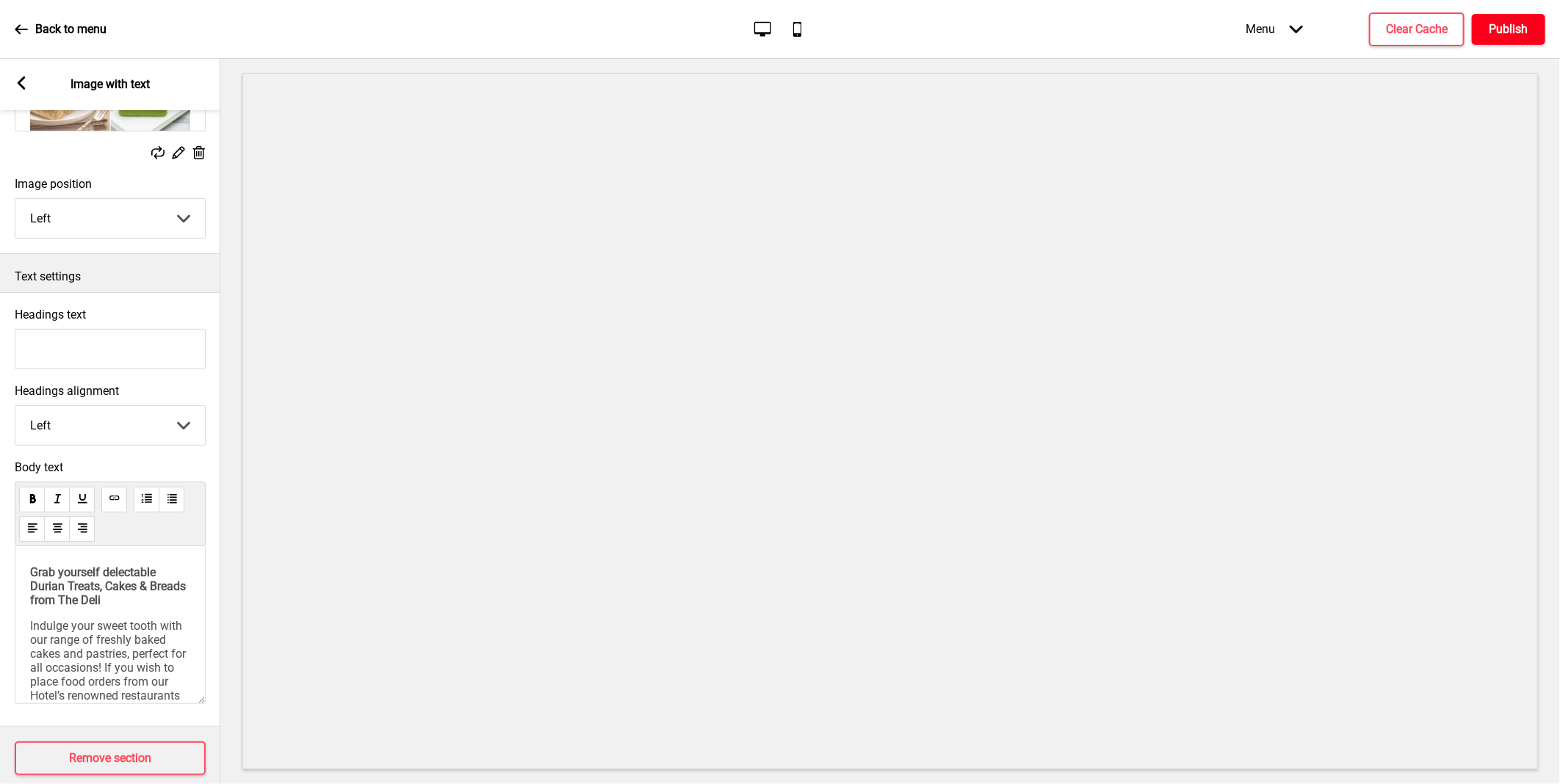 scroll, scrollTop: 0, scrollLeft: 0, axis: both 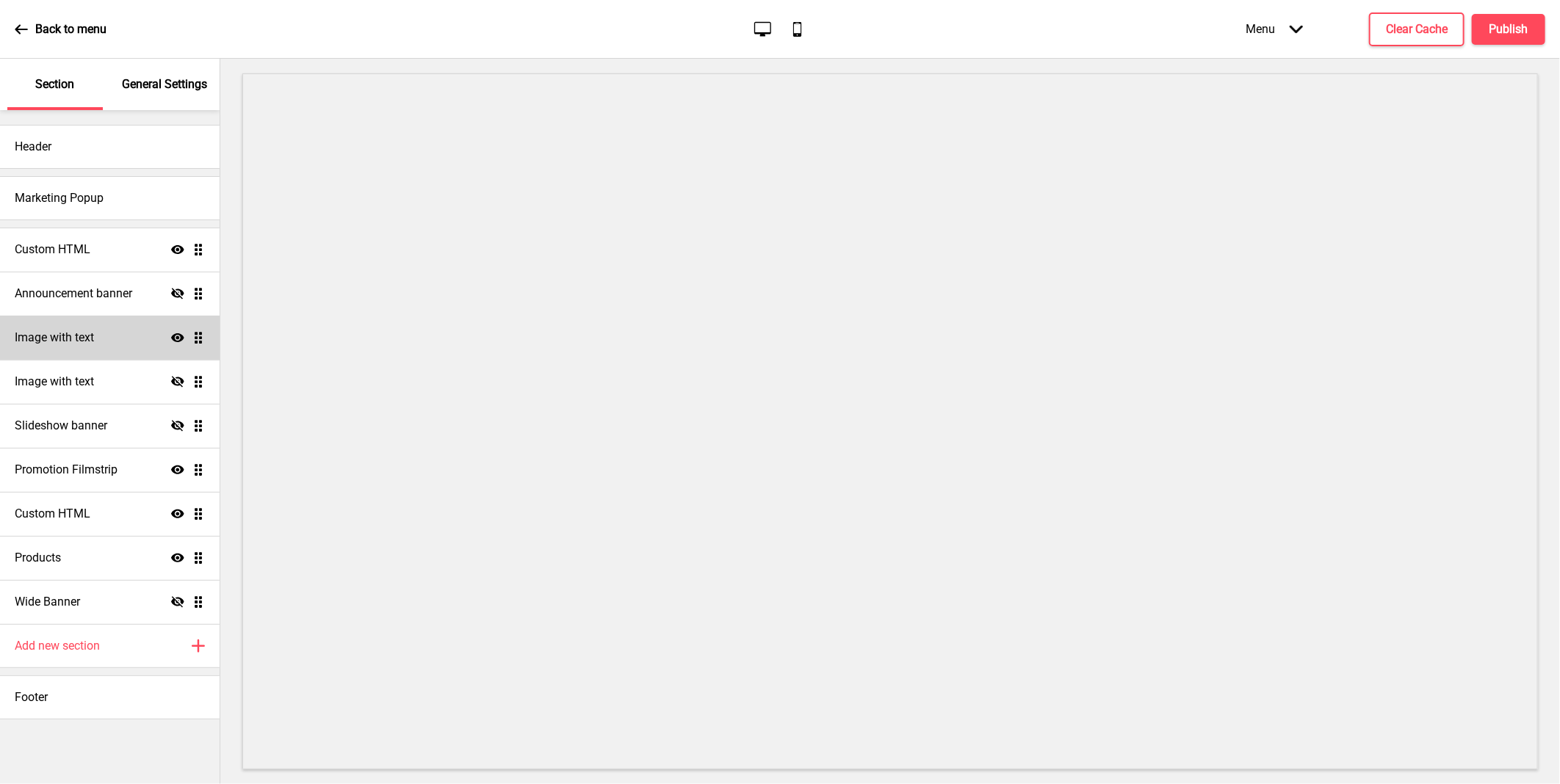 click on "Image with text Show Drag" at bounding box center (109, 338) 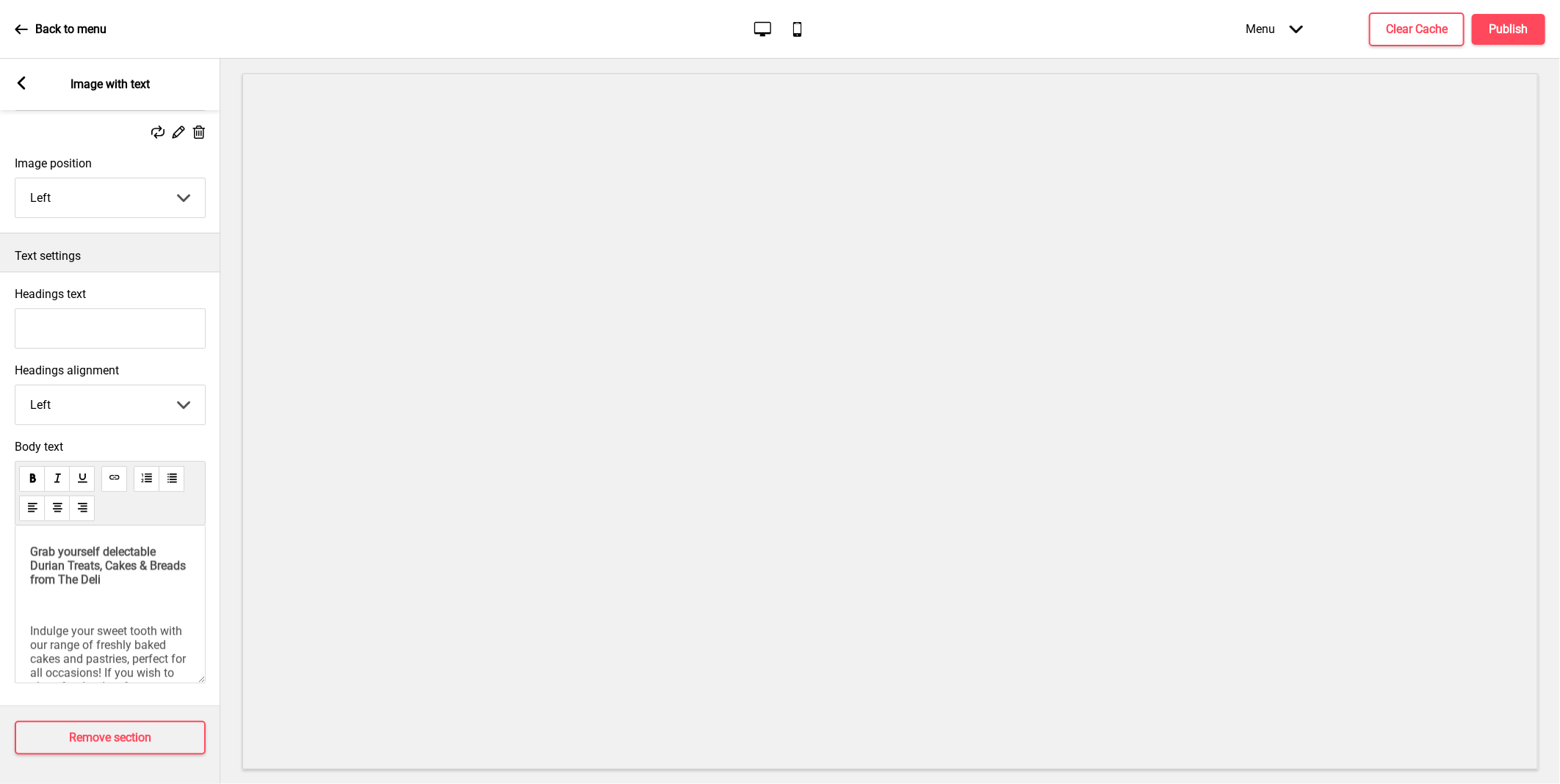 scroll, scrollTop: 230, scrollLeft: 0, axis: vertical 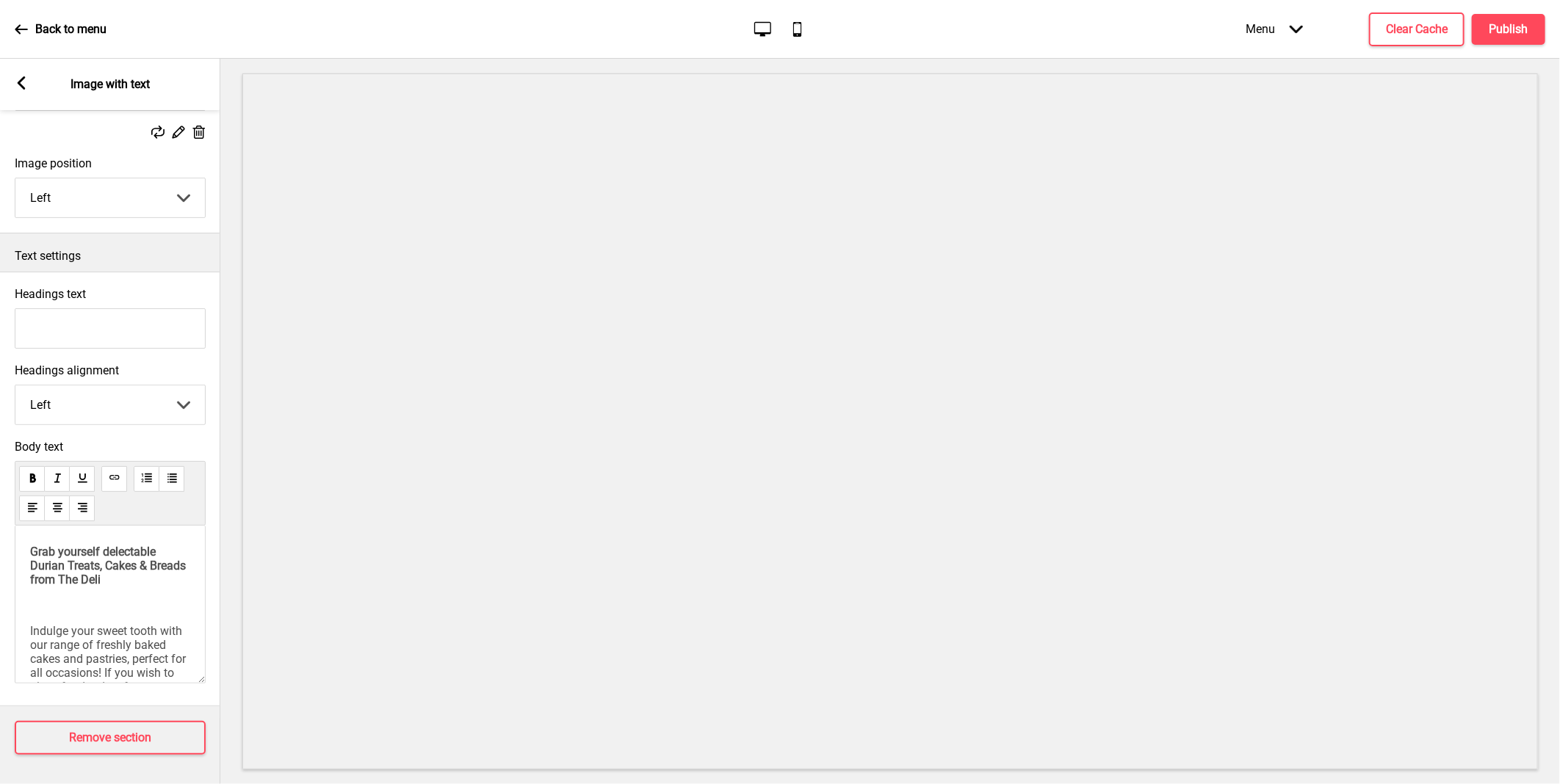 click on "Indulge your sweet tooth with our range of freshly baked cakes and pastries, perfect for all occasions! If you wish to place food orders from our Hotel’s renowned restaurants for same day collection / delivery, please click" at bounding box center [109, 680] 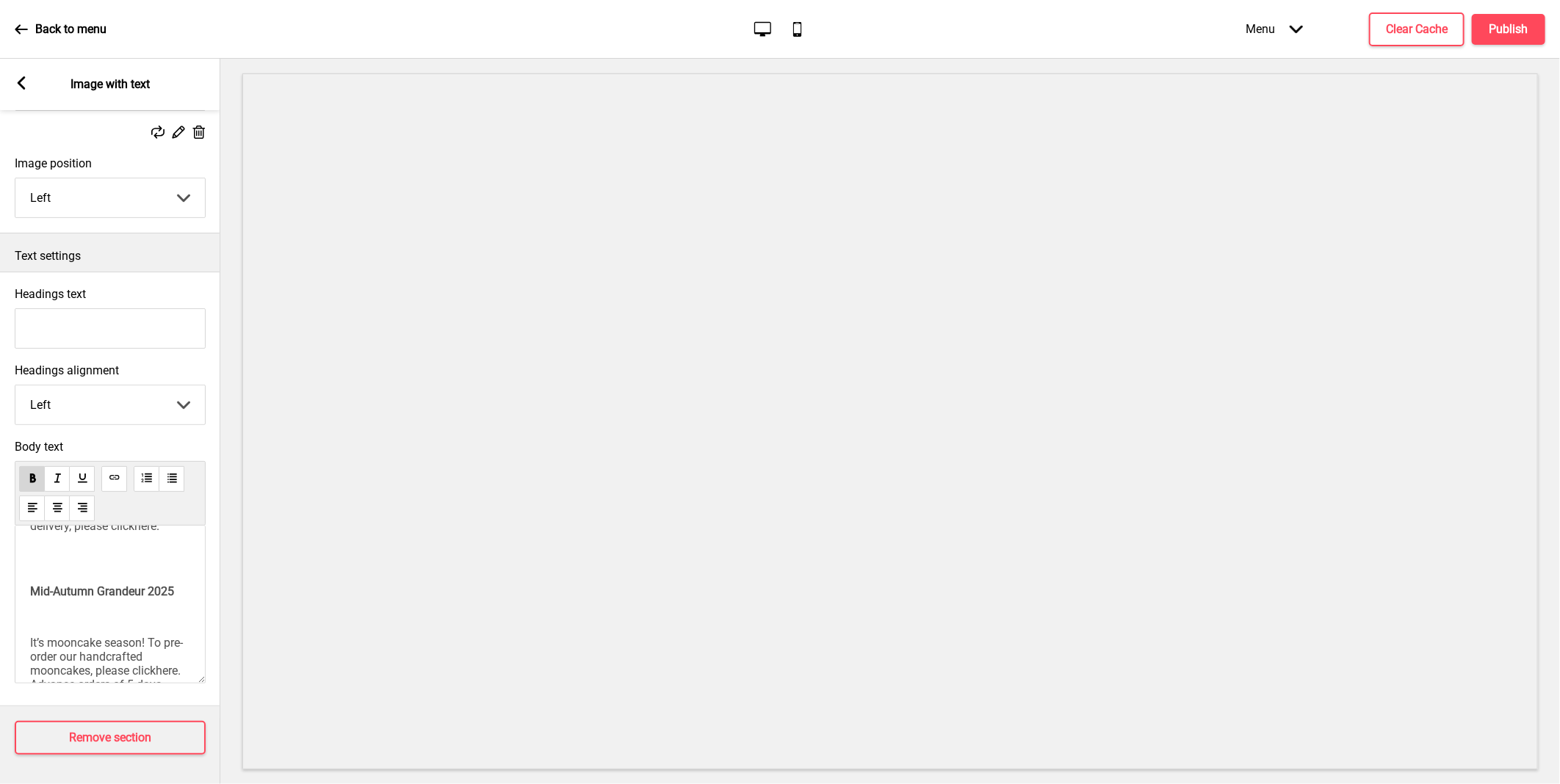 scroll, scrollTop: 203, scrollLeft: 0, axis: vertical 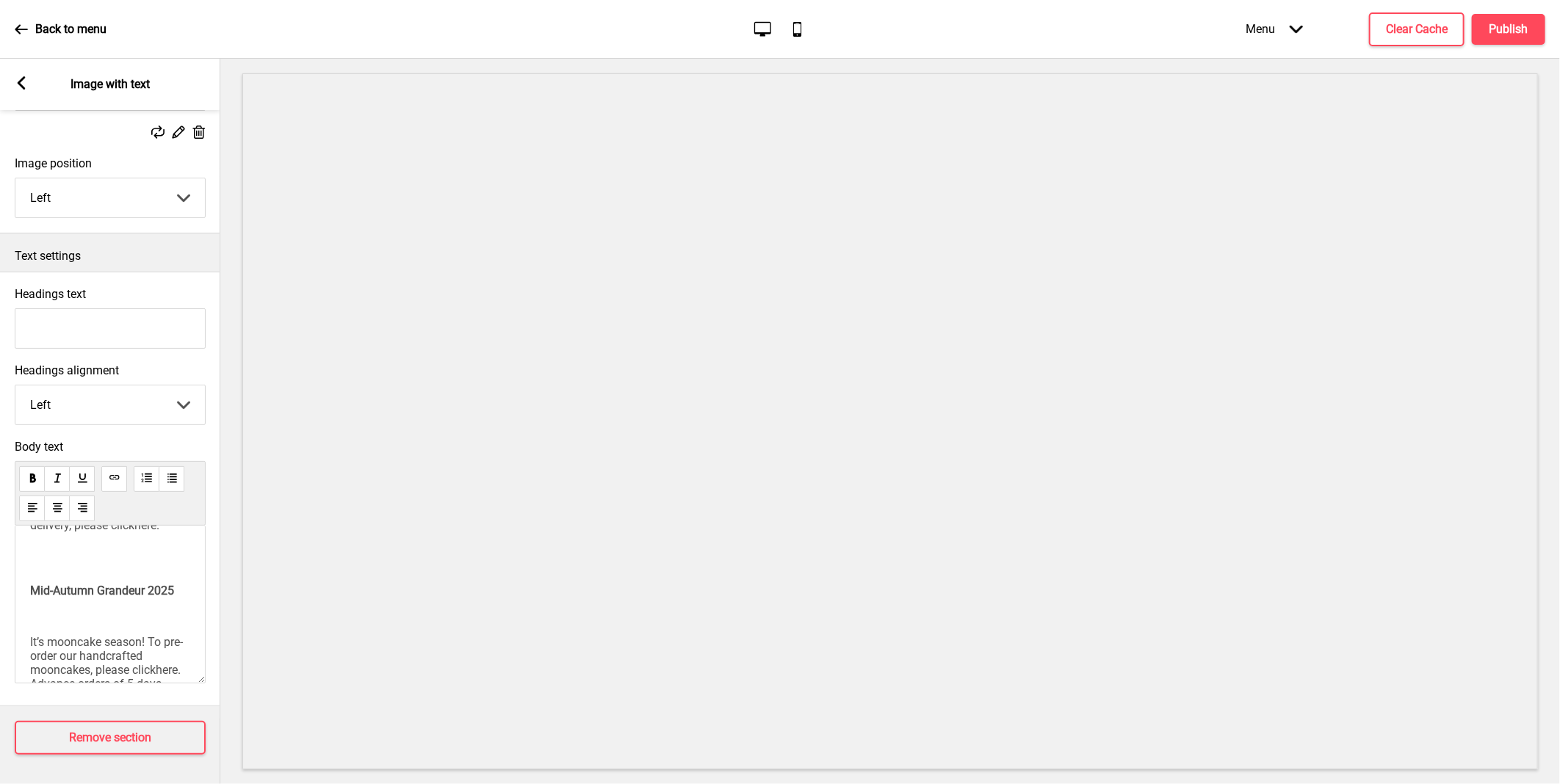 click on "Grab yourself delectable Durian Treats, Cakes & Breads from The Deli
Indulge your sweet tooth with our range of freshly baked cakes and pastries, perfect for all occasions! If you wish to place food orders from our Hotel’s renowned restaurants for same day collection / delivery, please click  here .
Mid-Autumn Grandeur 2025
It’s mooncake season! To pre-order our handcrafted mooncakes, please click  here . Advance orders of 5 days required. Last pre-order date: 1 October 2025.
﻿" at bounding box center (110, 556) 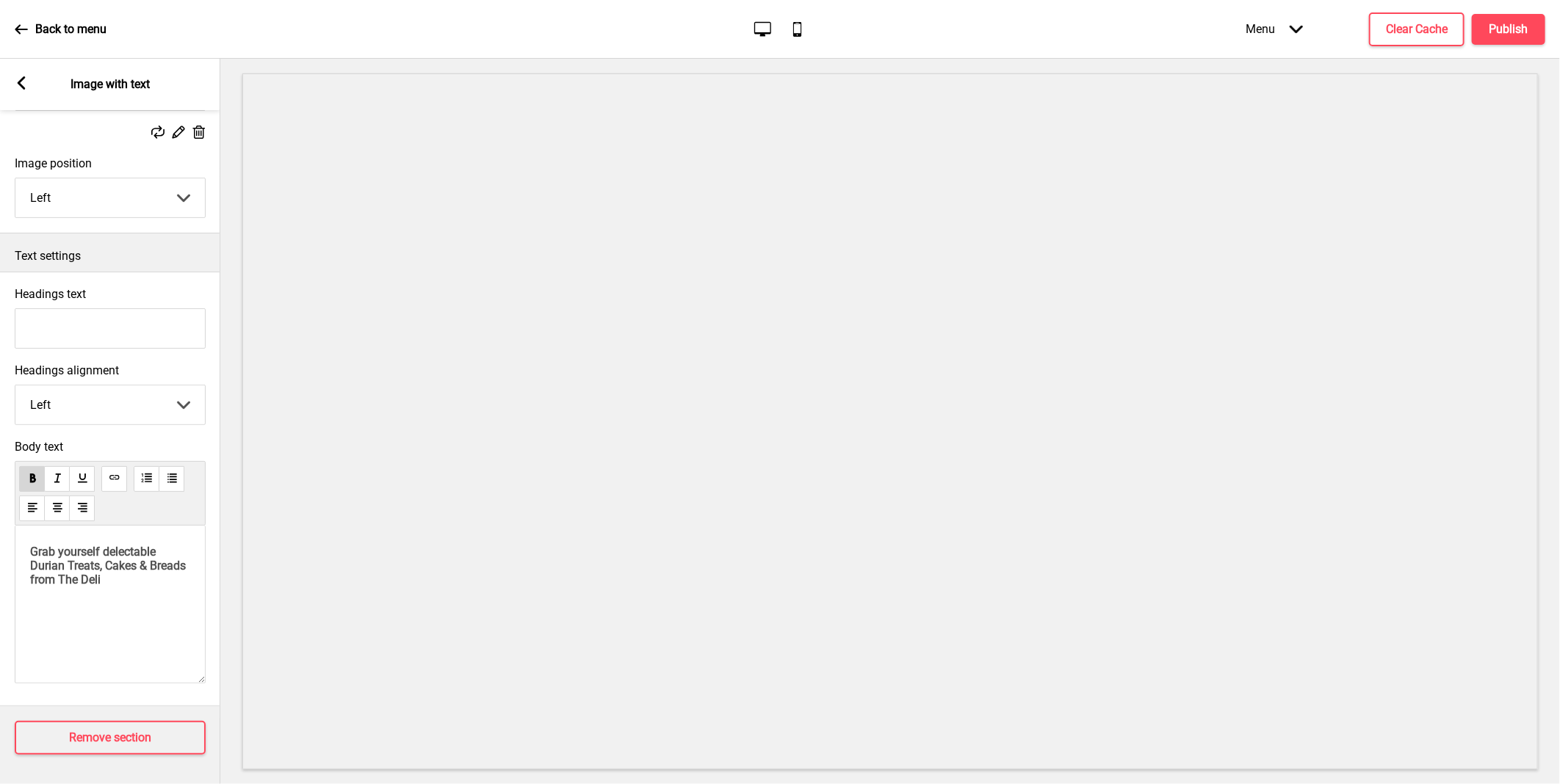 scroll, scrollTop: 0, scrollLeft: 0, axis: both 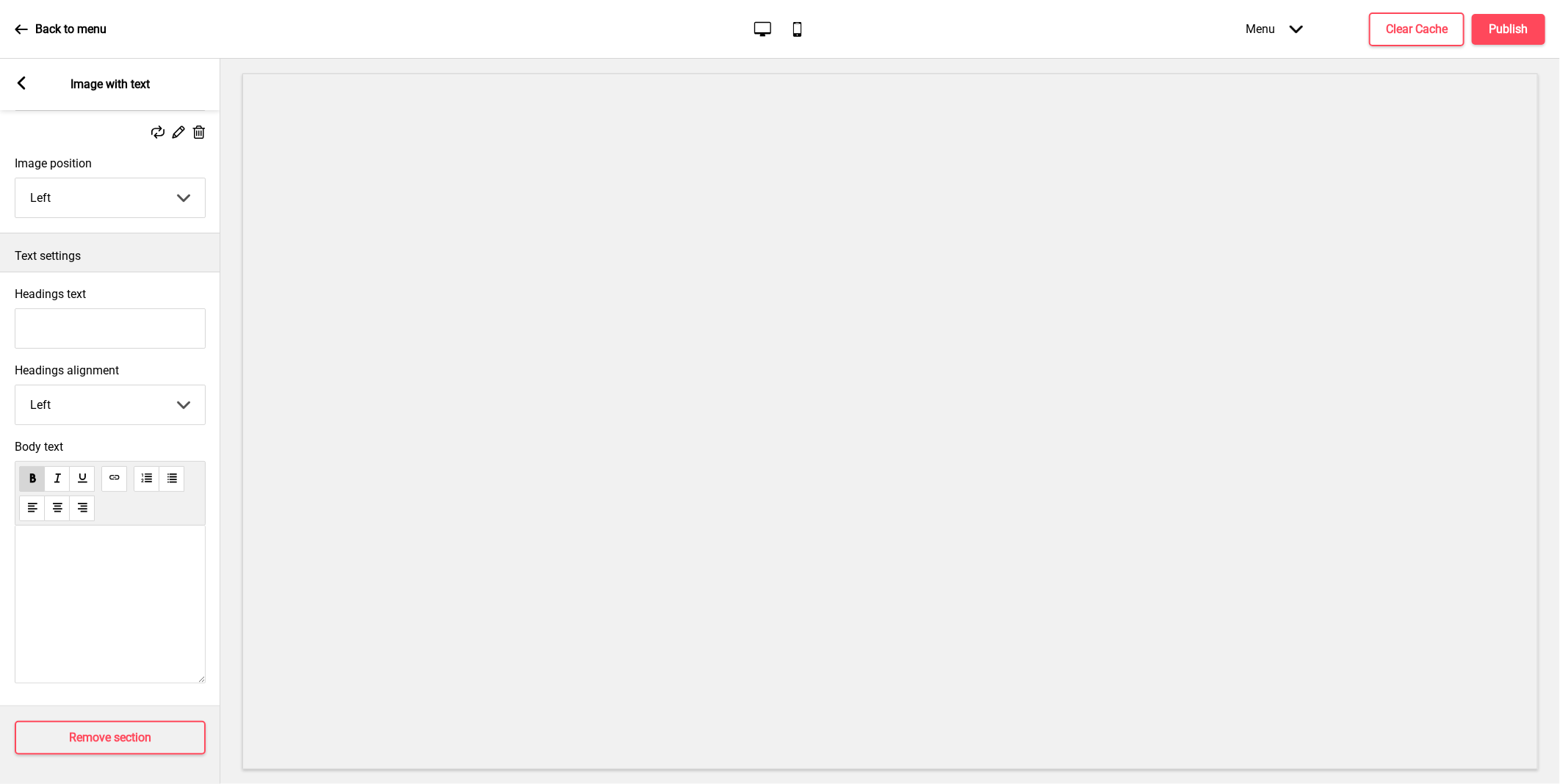 click on "﻿ ﻿" at bounding box center (110, 604) 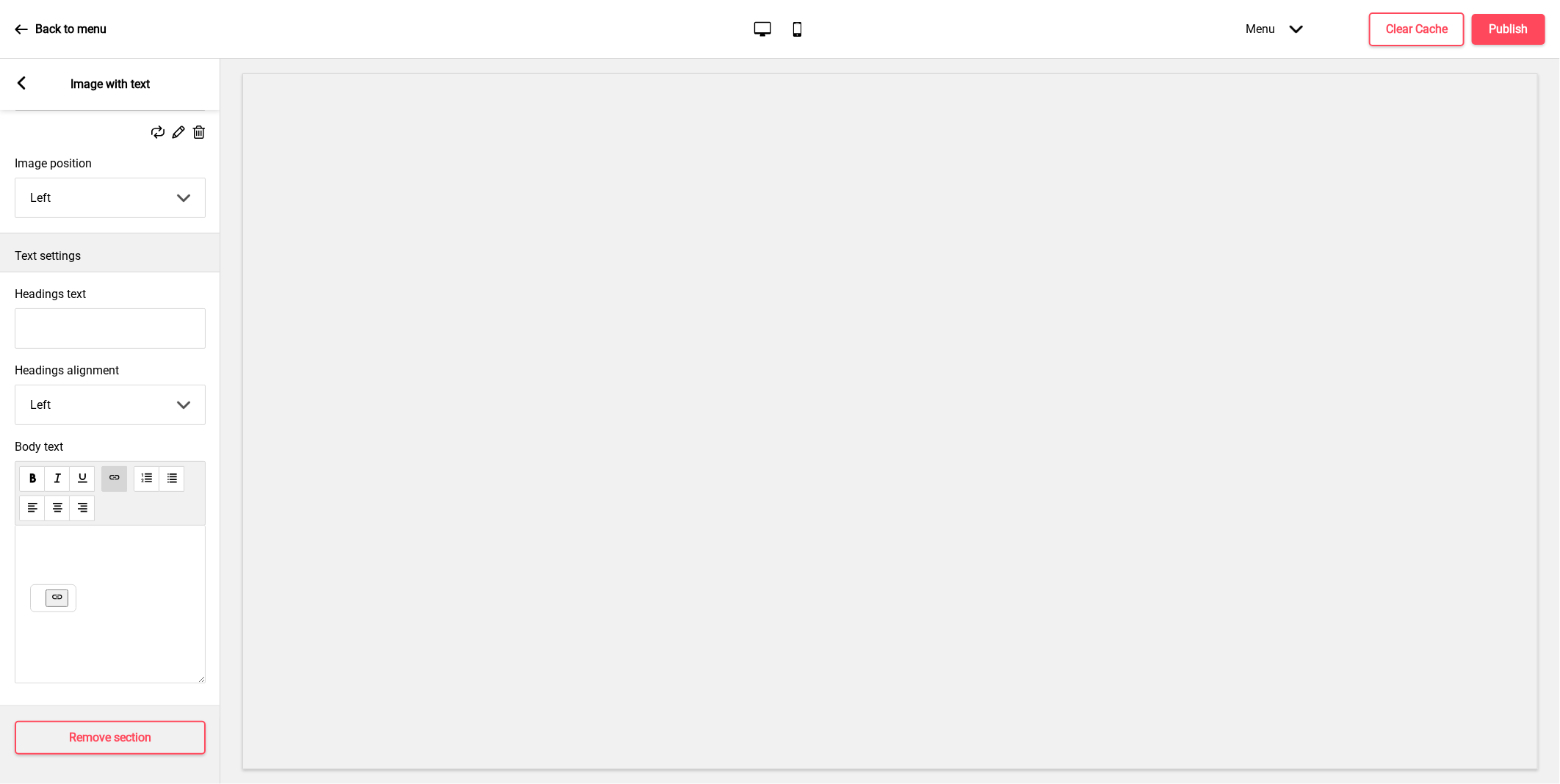 drag, startPoint x: 32, startPoint y: 530, endPoint x: 71, endPoint y: 571, distance: 56.58622 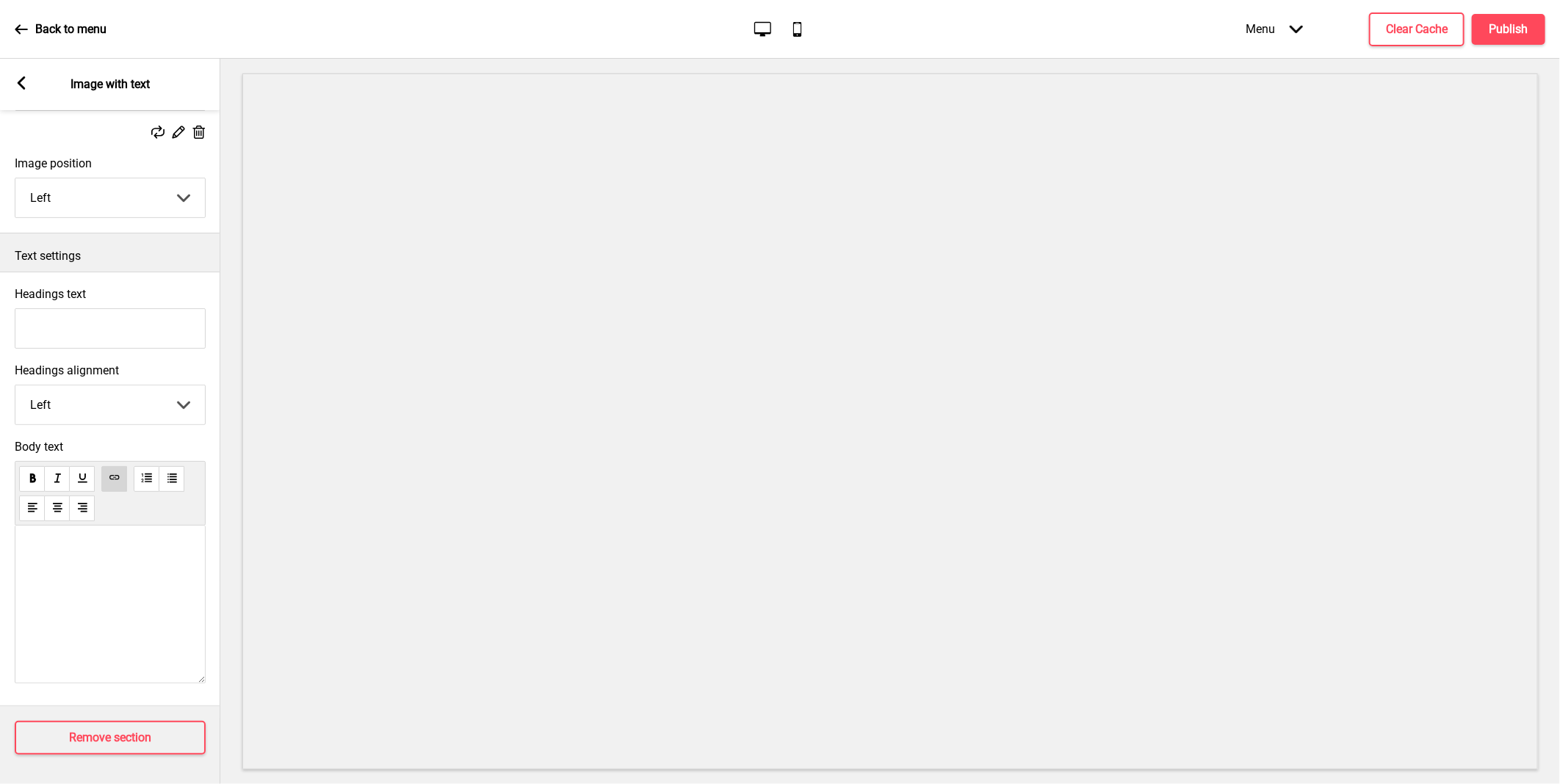 click on "﻿ ﻿" at bounding box center [110, 604] 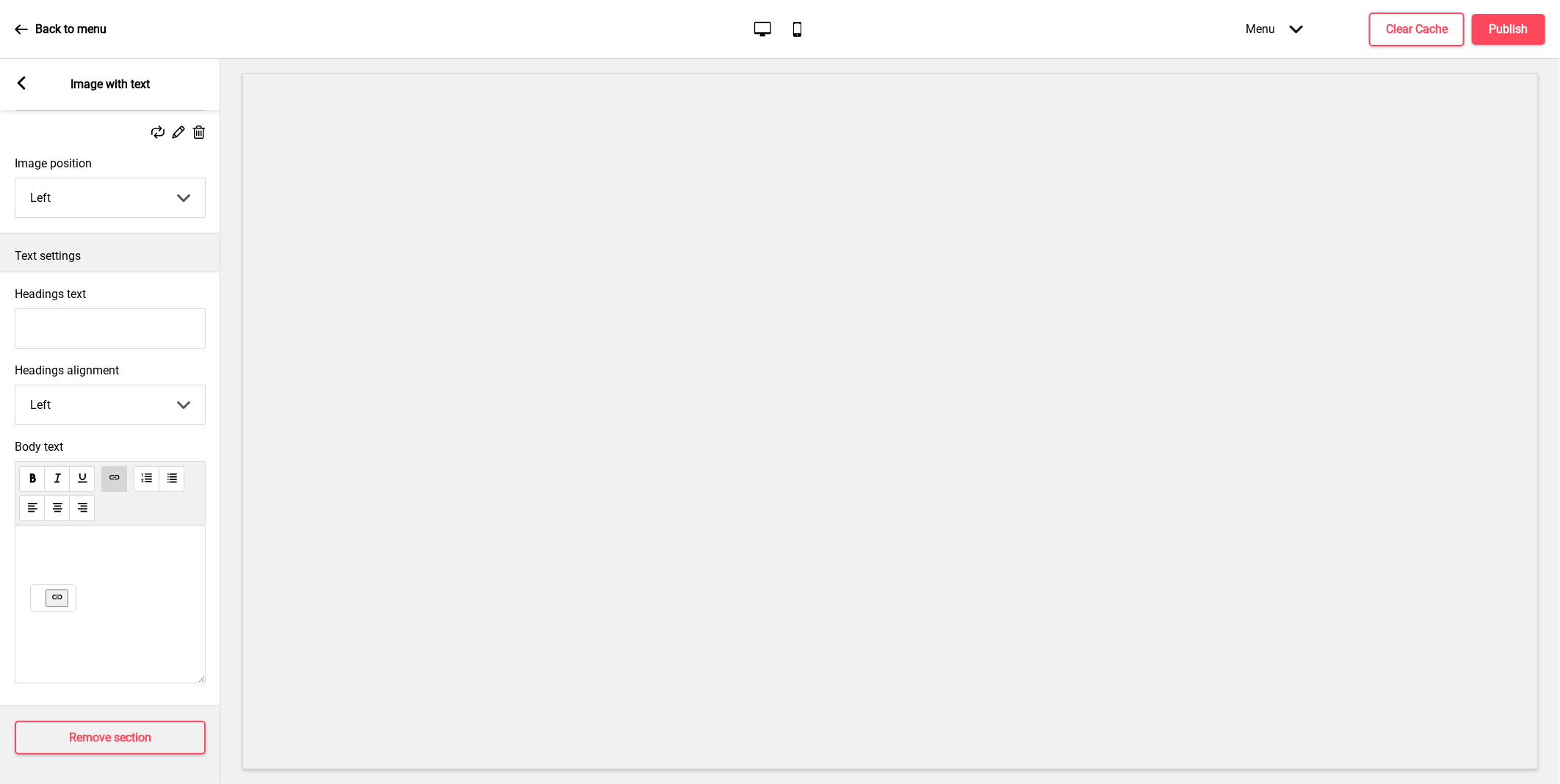 click on "﻿" at bounding box center (110, 577) 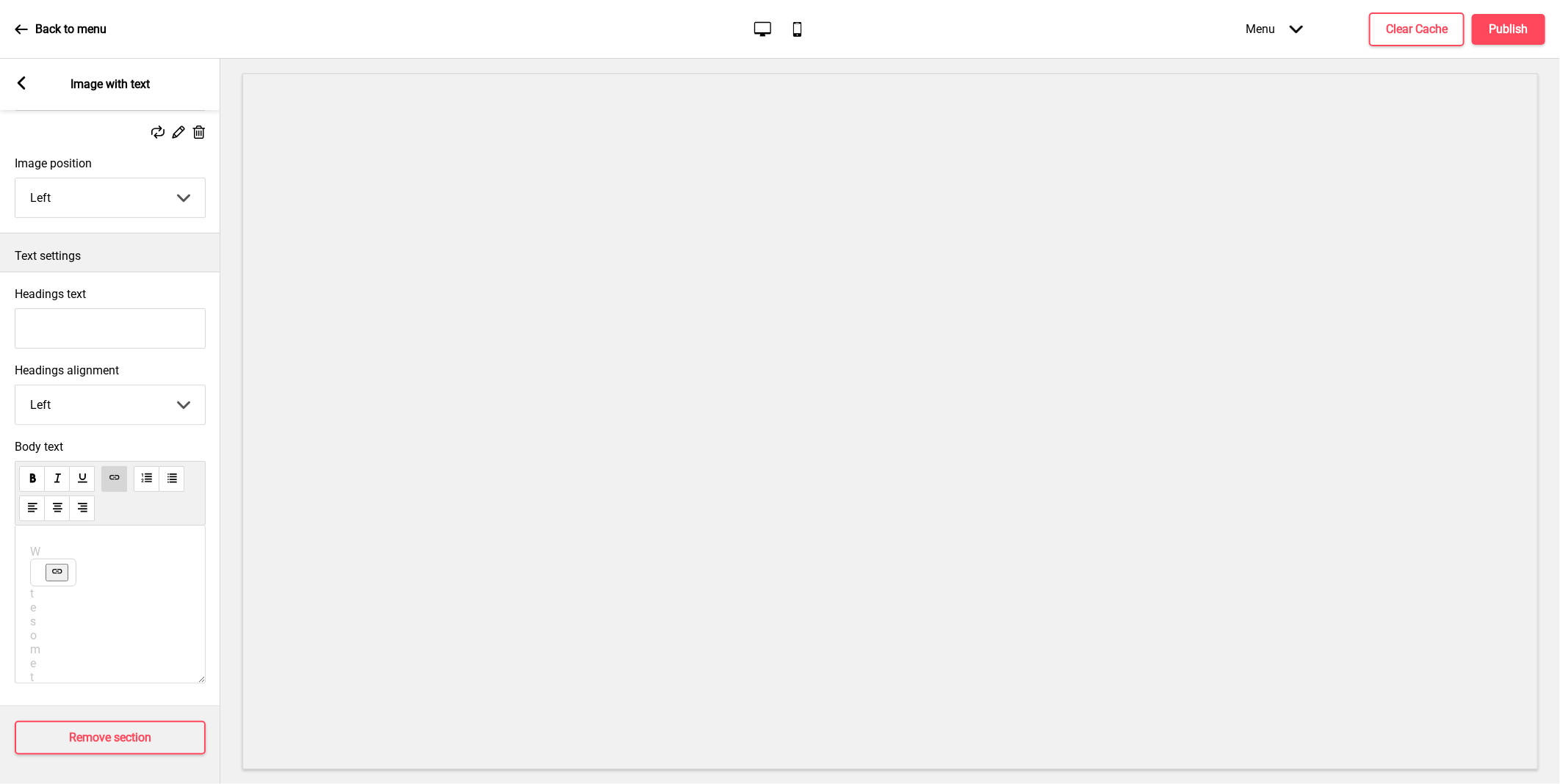 click on "Write something ﻿" at bounding box center (110, 658) 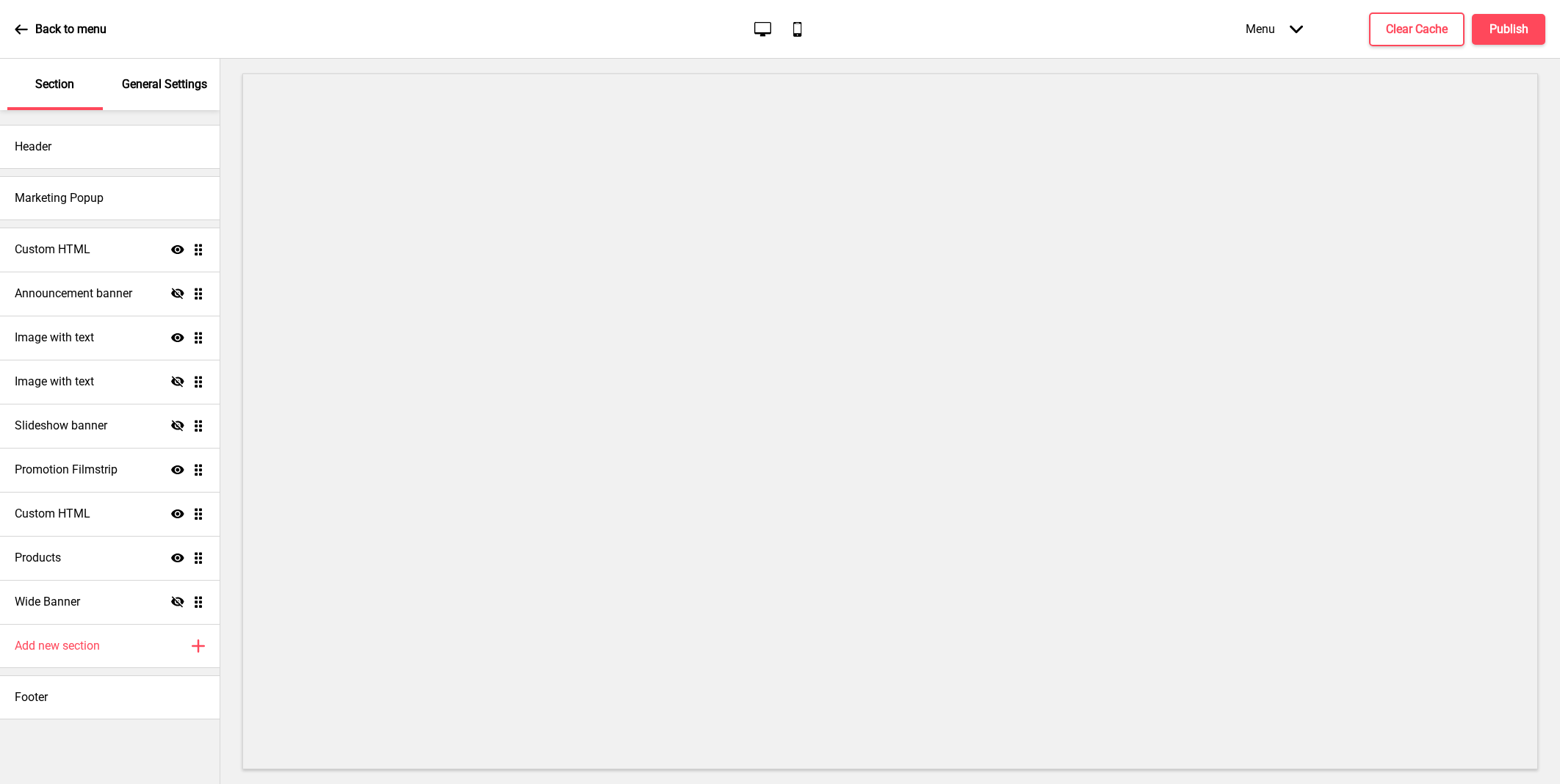 scroll, scrollTop: 0, scrollLeft: 0, axis: both 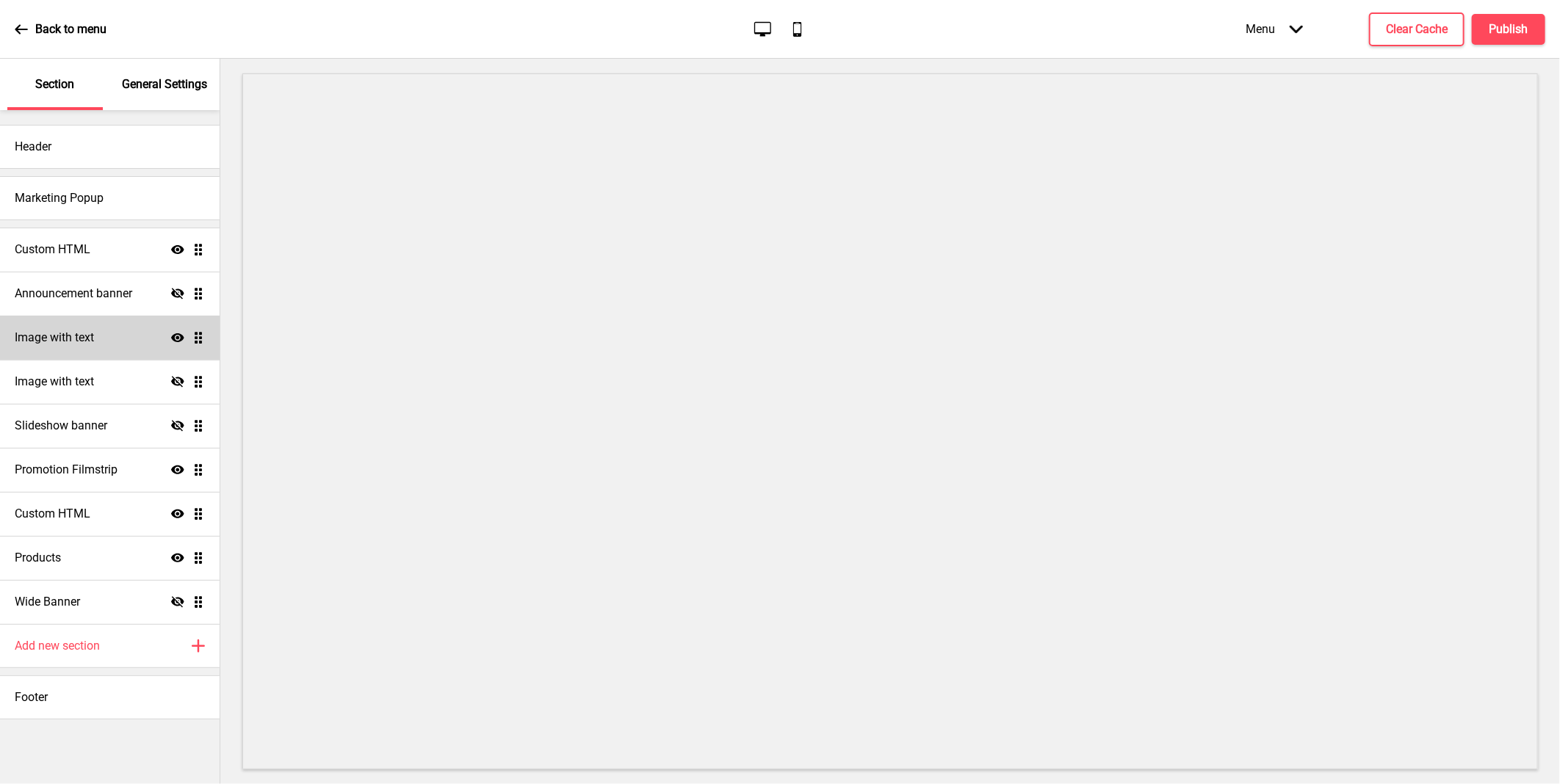 click on "Image with text" at bounding box center (54, 338) 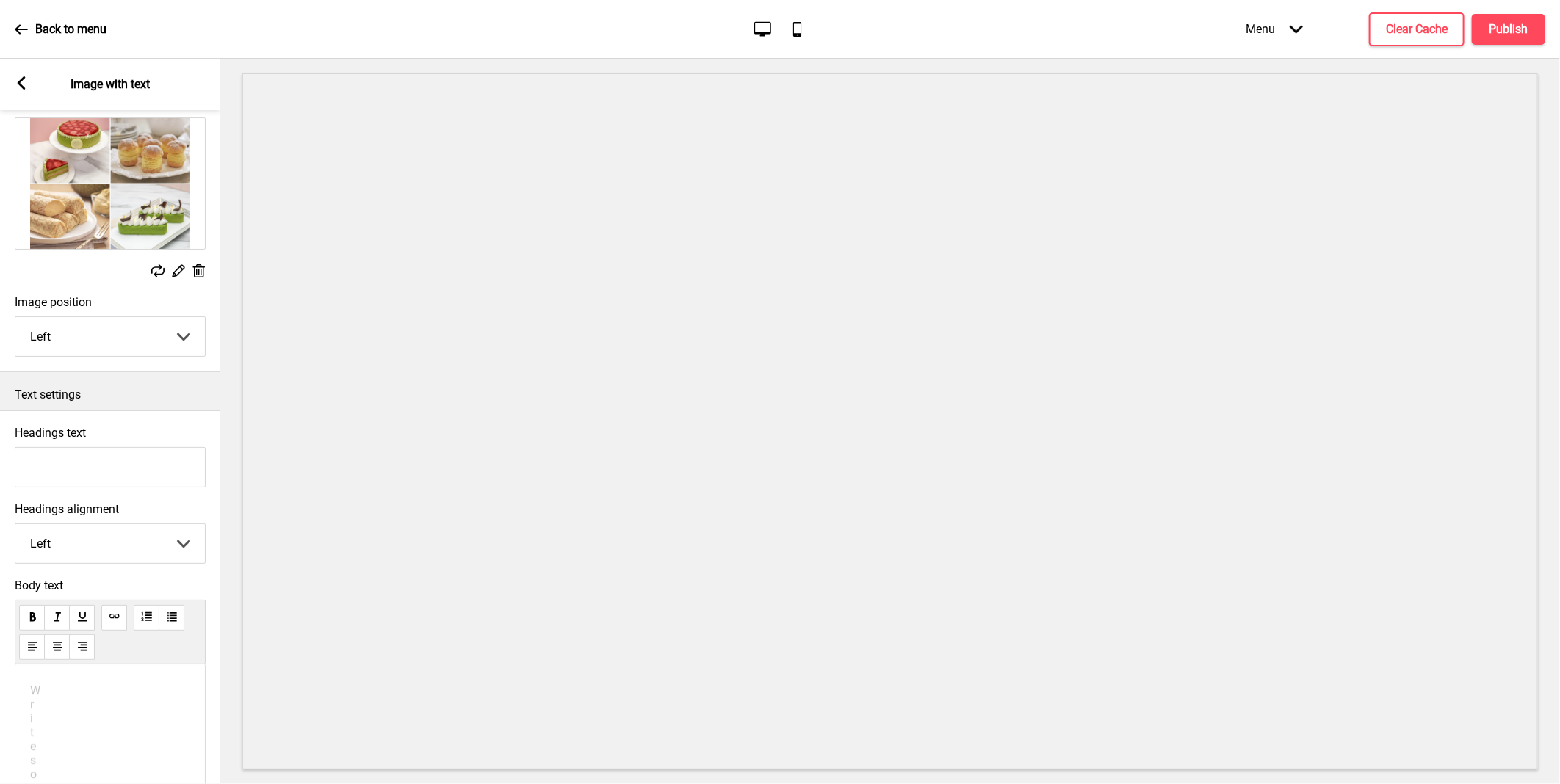 scroll, scrollTop: 236, scrollLeft: 0, axis: vertical 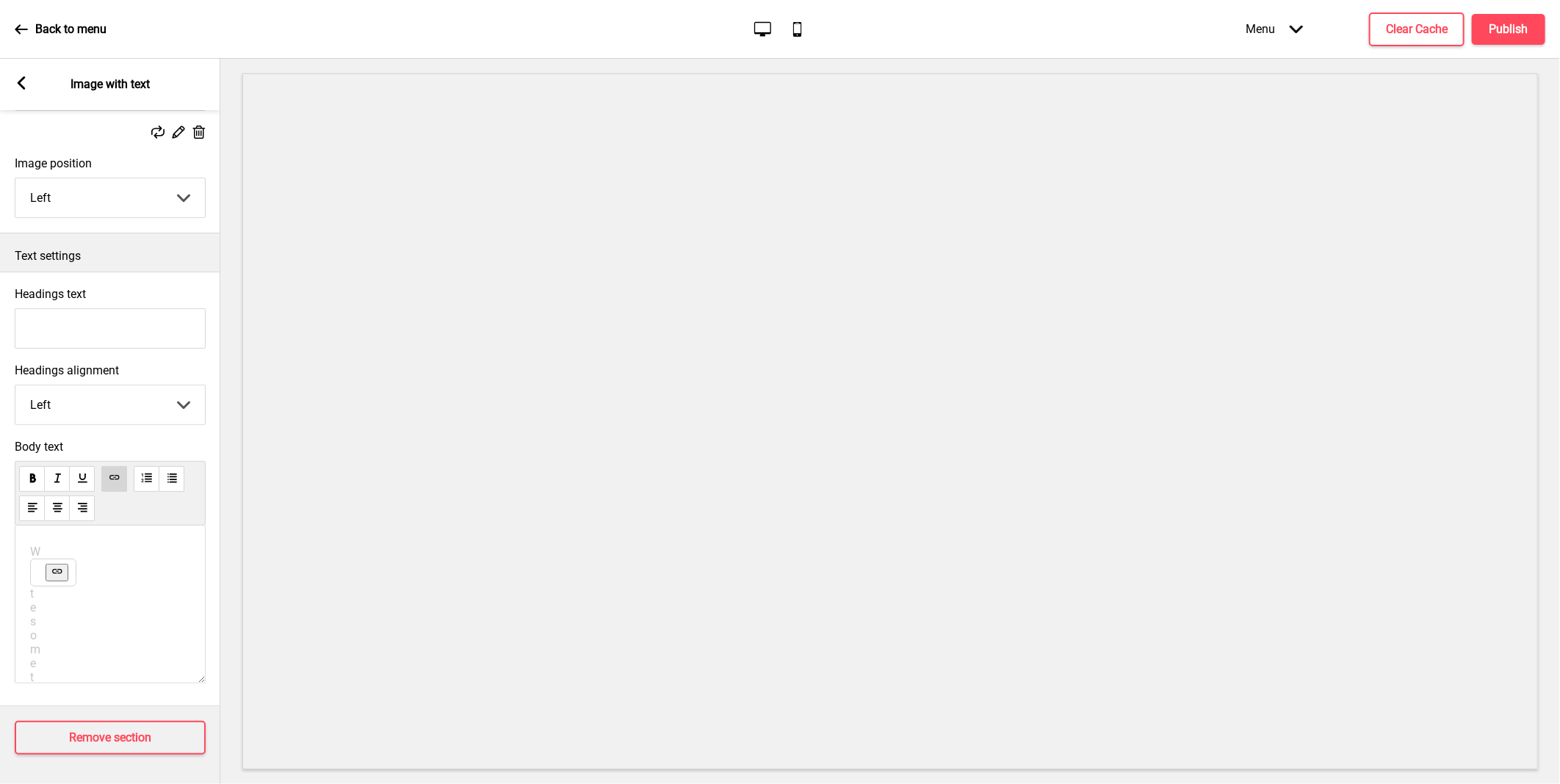 click on "Write something ﻿" at bounding box center (110, 658) 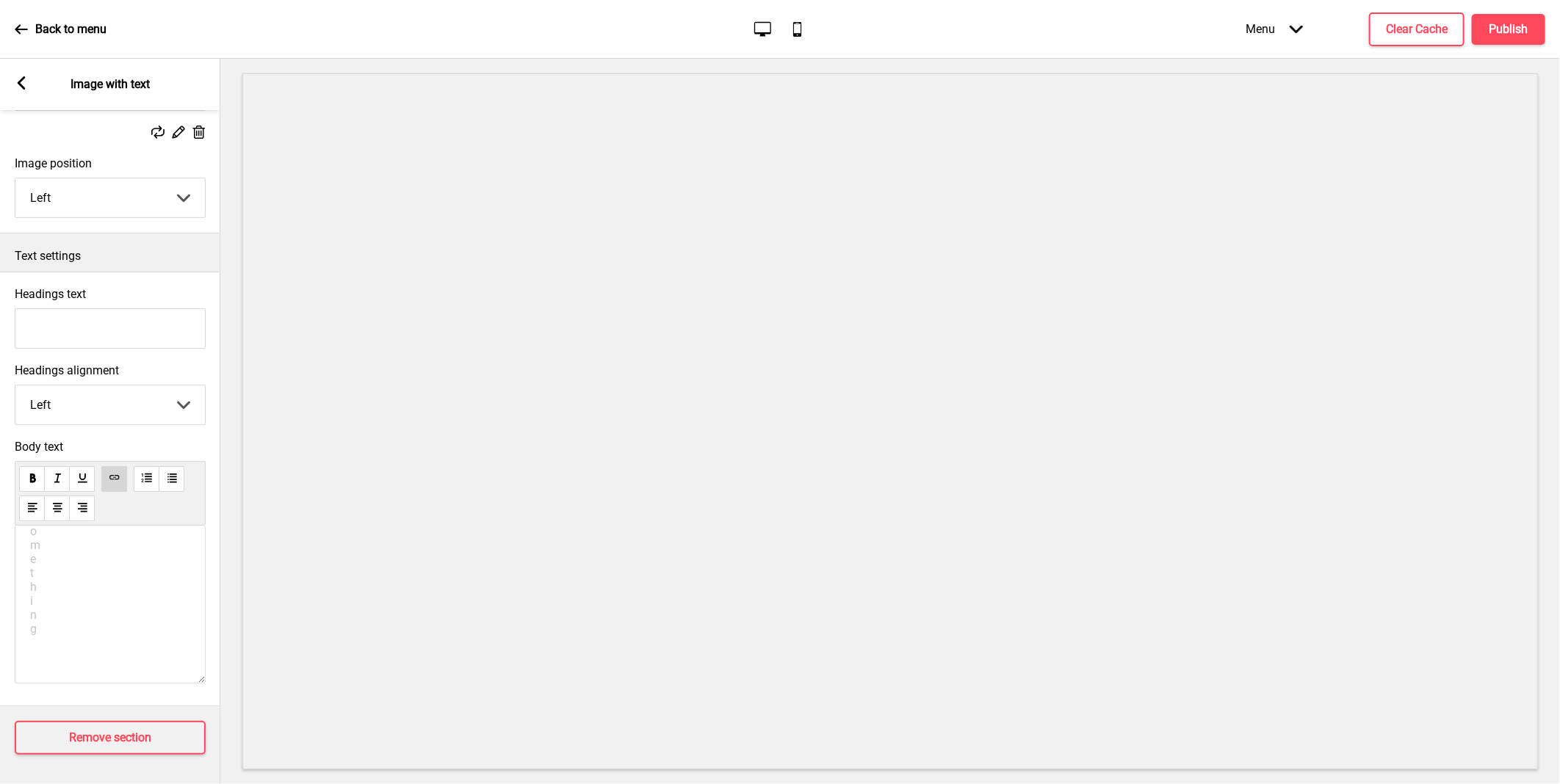 scroll, scrollTop: 0, scrollLeft: 0, axis: both 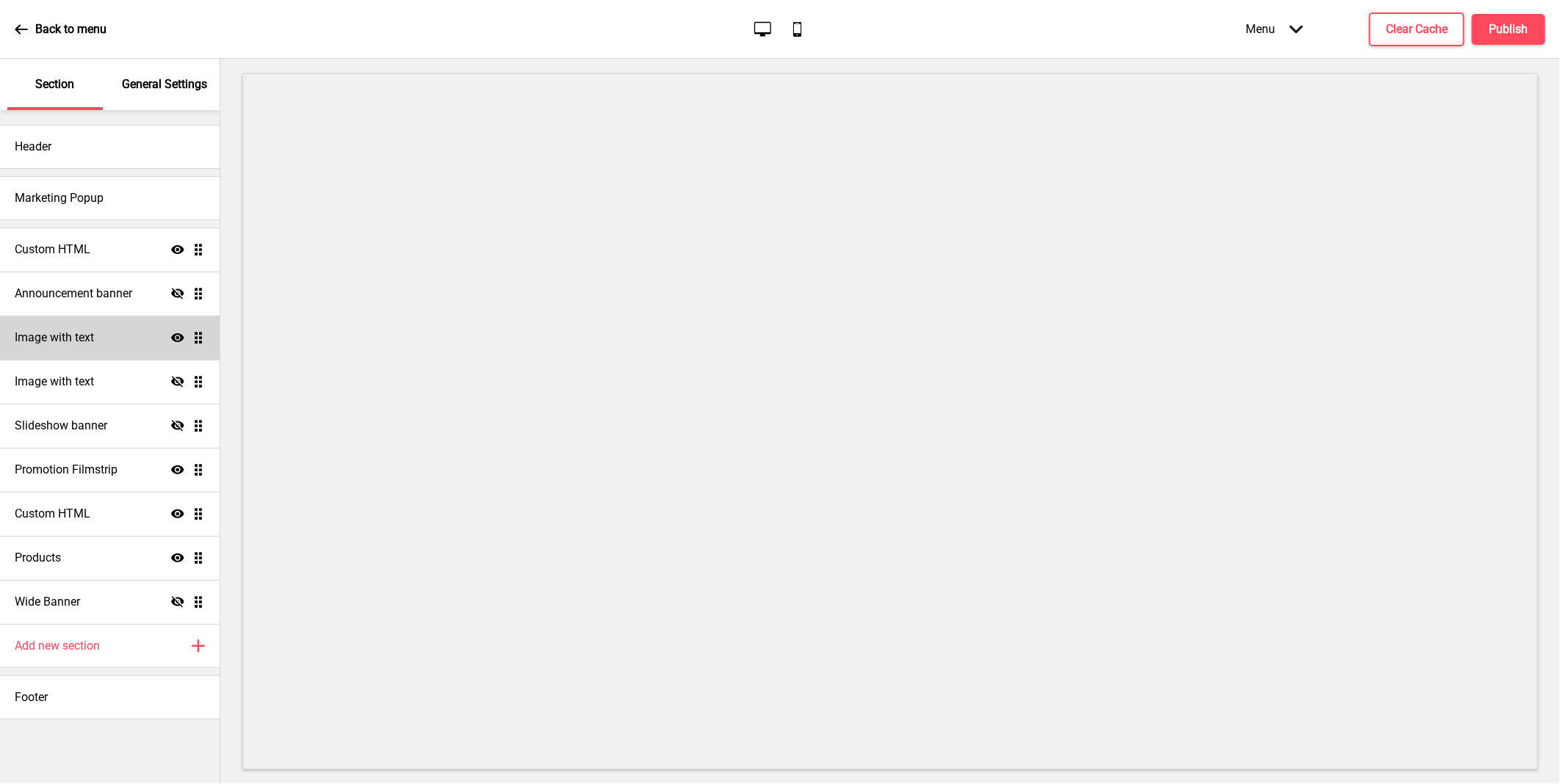 click on "Image with text Show Drag" at bounding box center (109, 338) 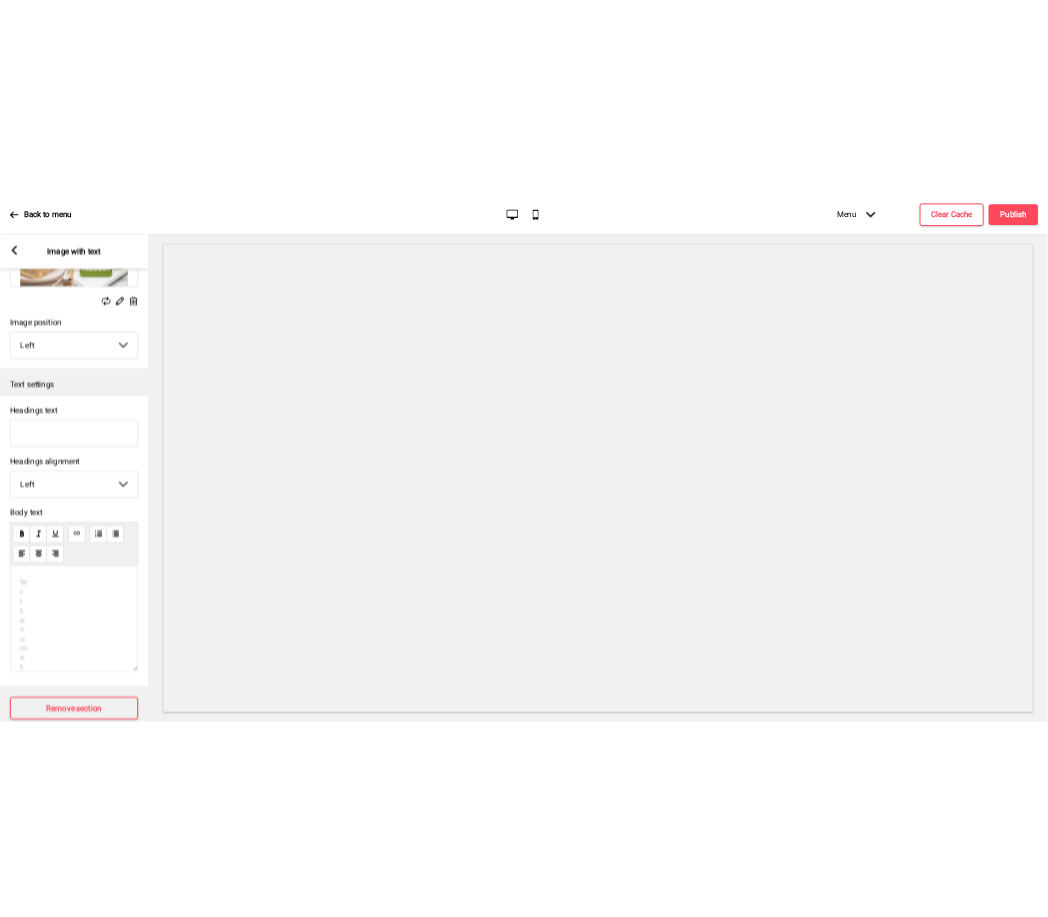 scroll, scrollTop: 265, scrollLeft: 0, axis: vertical 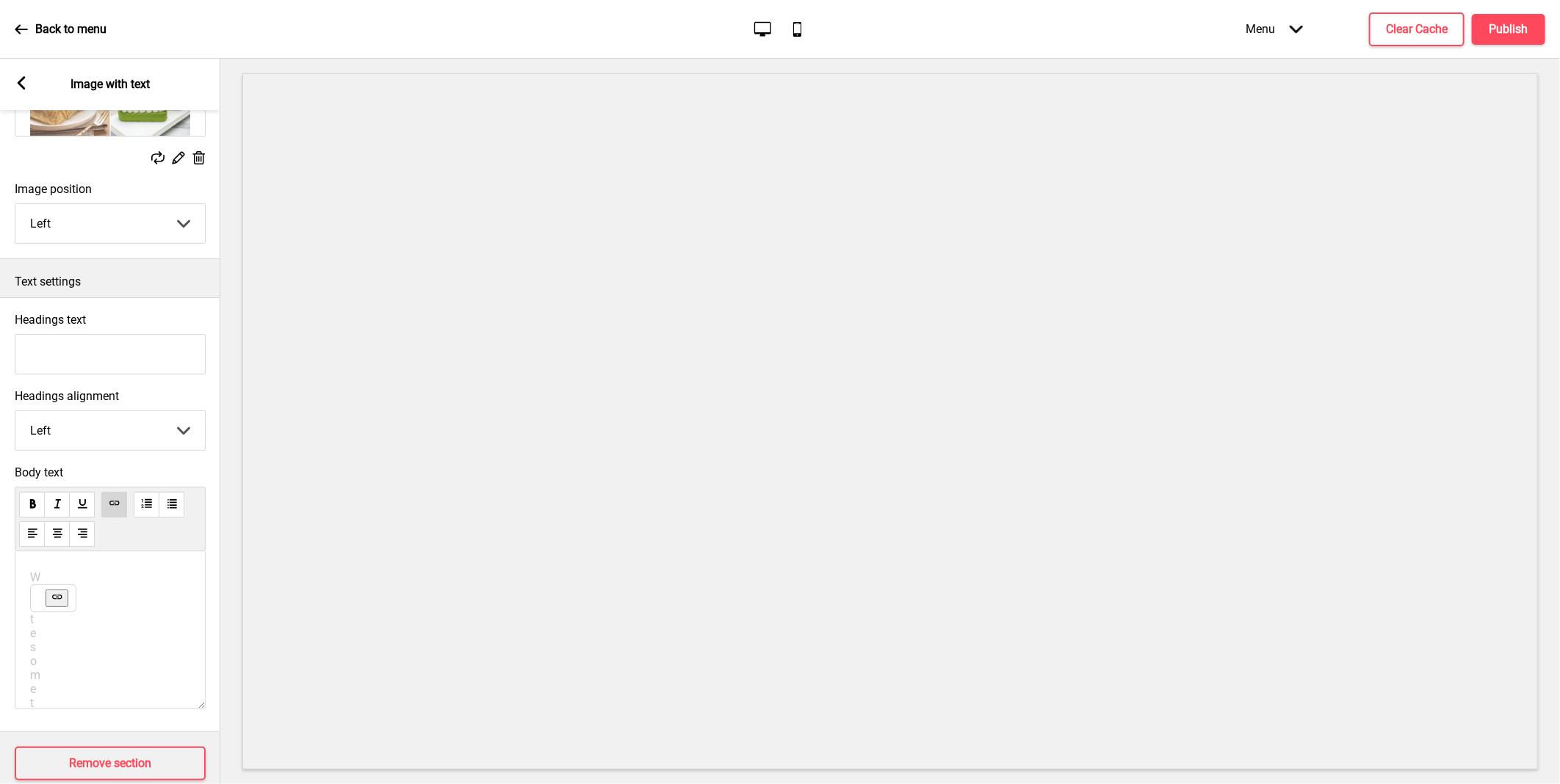click on "Write something ﻿" at bounding box center (110, 684) 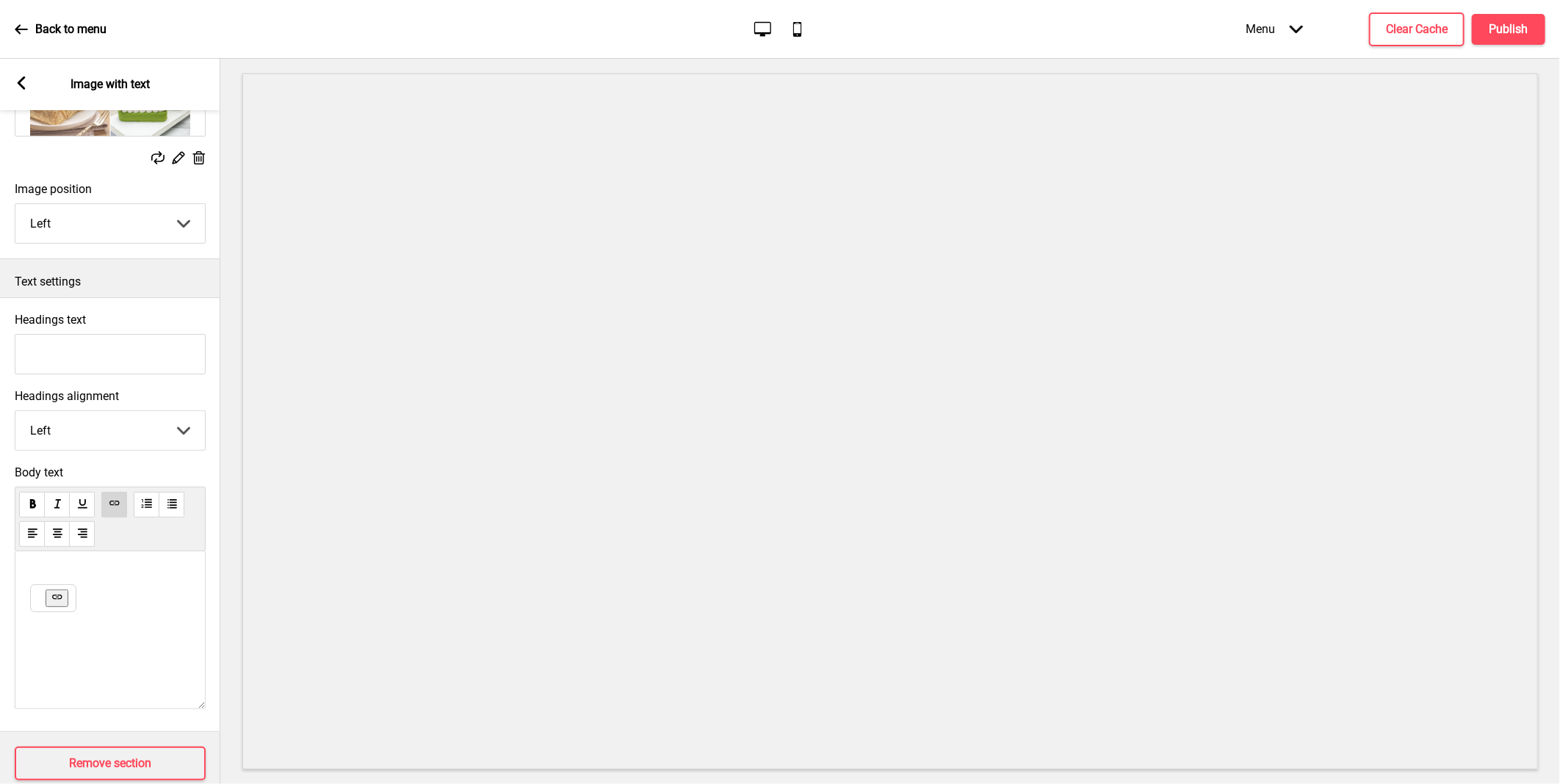 click at bounding box center [57, 598] 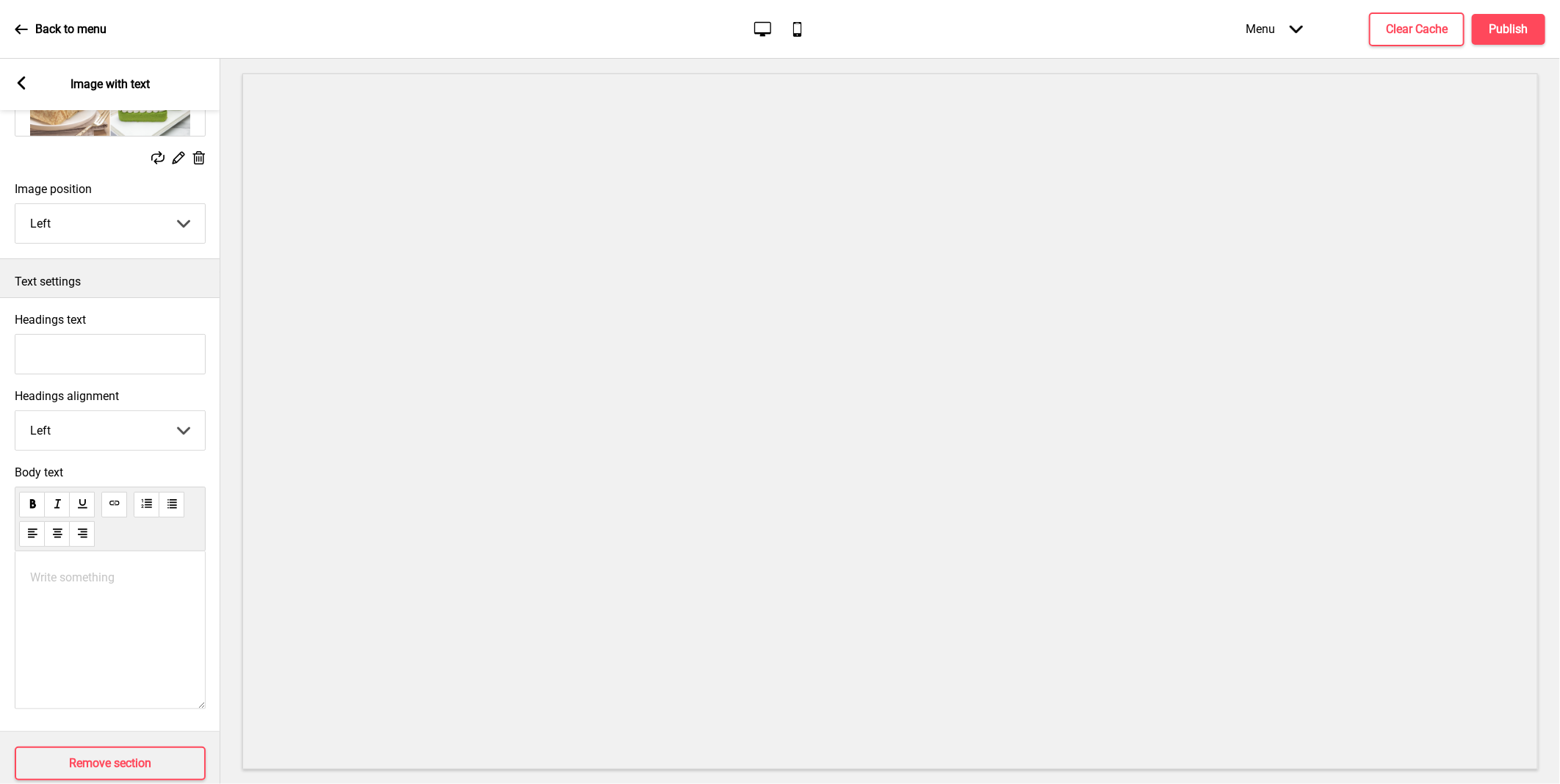 type 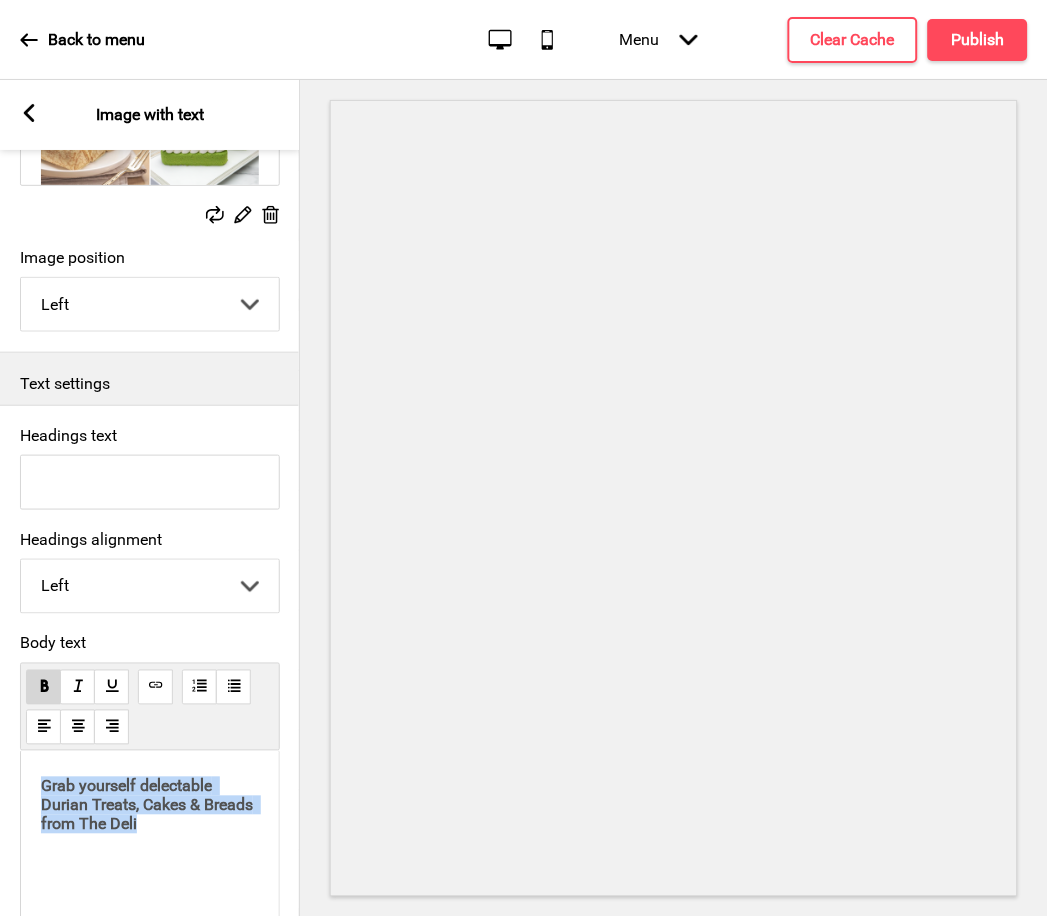click on "Grab yourself delectable Durian Treats, Cakes & Breads from The Deli" at bounding box center [150, 805] 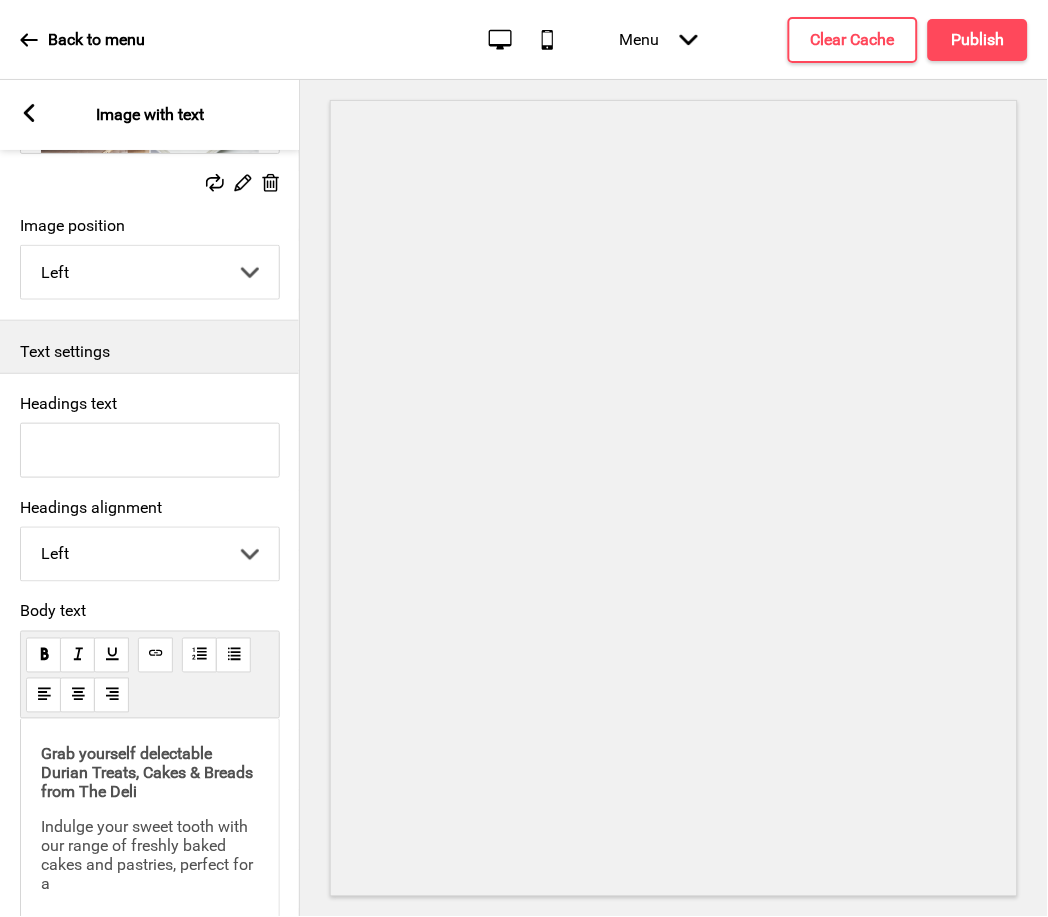 scroll, scrollTop: 320, scrollLeft: 0, axis: vertical 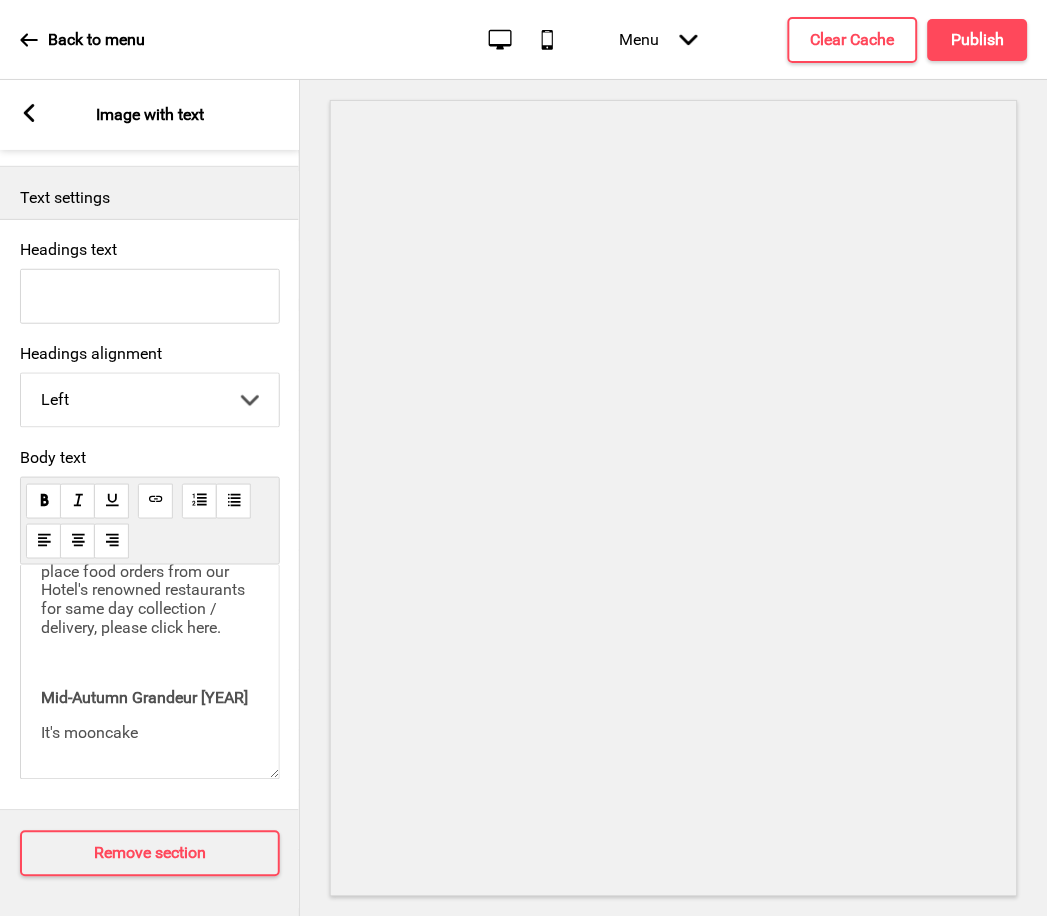 click on "Grab yourself delectable Durian Treats, Cakes & Breads from The Deli Indulge your sweet tooth with our range of freshly baked cakes and pastries, perfect for all occasions. If you wish to place food orders from our Hotel's renowned restaurants for same day collection / delivery, please click here. ﻿ Mid-Autumn Grandeur 2025 It's mooncake" at bounding box center (150, 578) 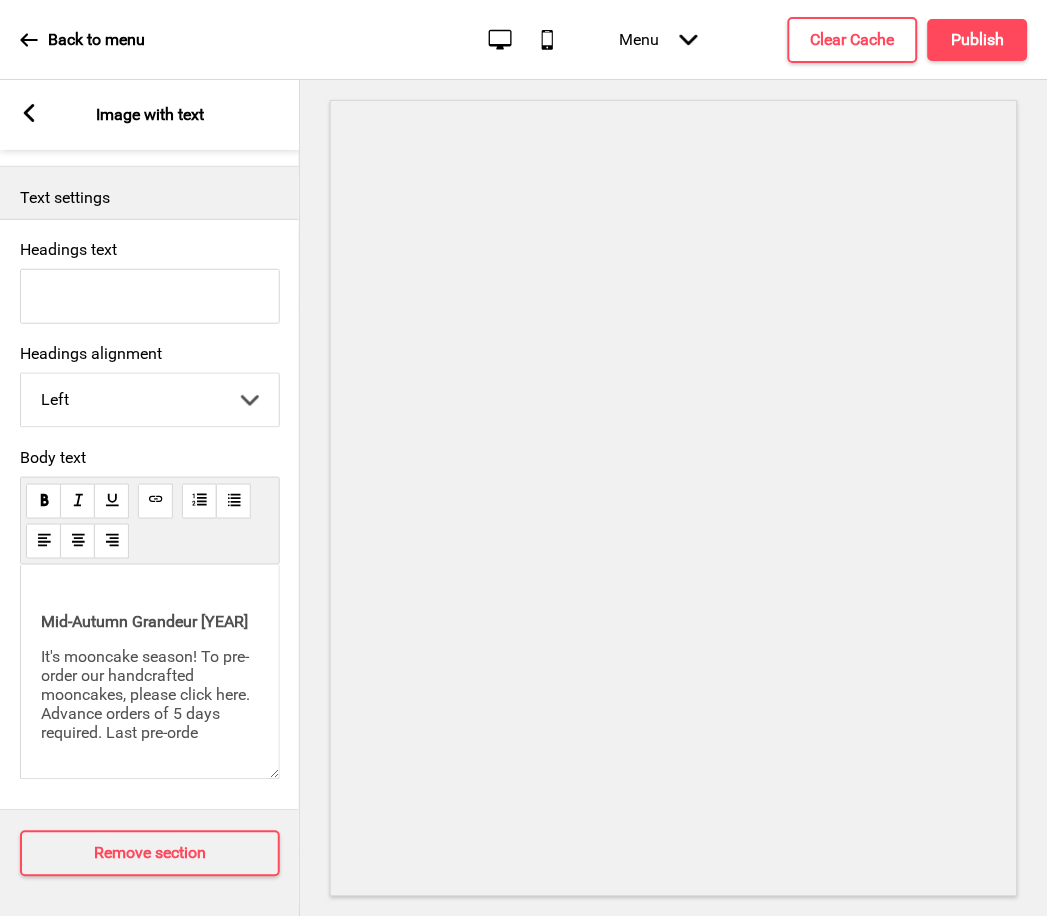 scroll, scrollTop: 343, scrollLeft: 0, axis: vertical 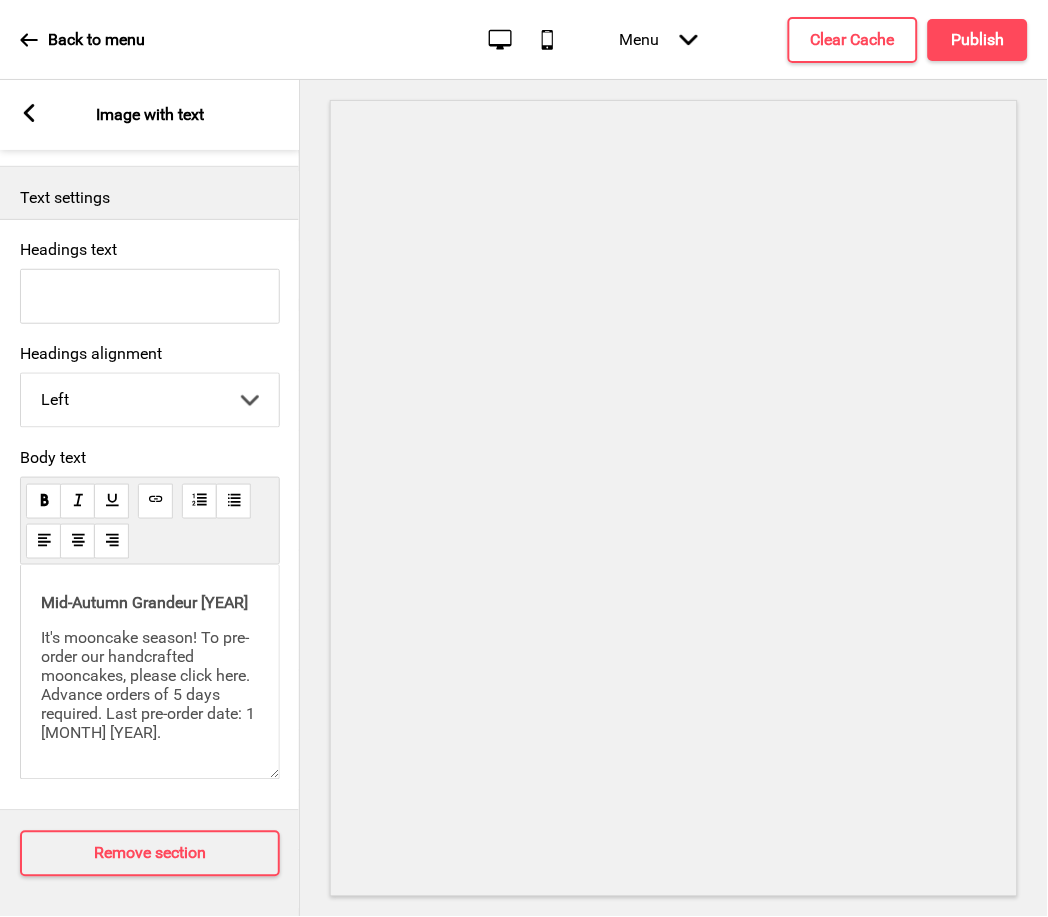 click on "It's mooncake season! To pre-order our handcrafted mooncakes, please click here. Advance orders of 5 days required. Last pre-order date: 1 [MONTH] [YEAR]." at bounding box center [150, 686] 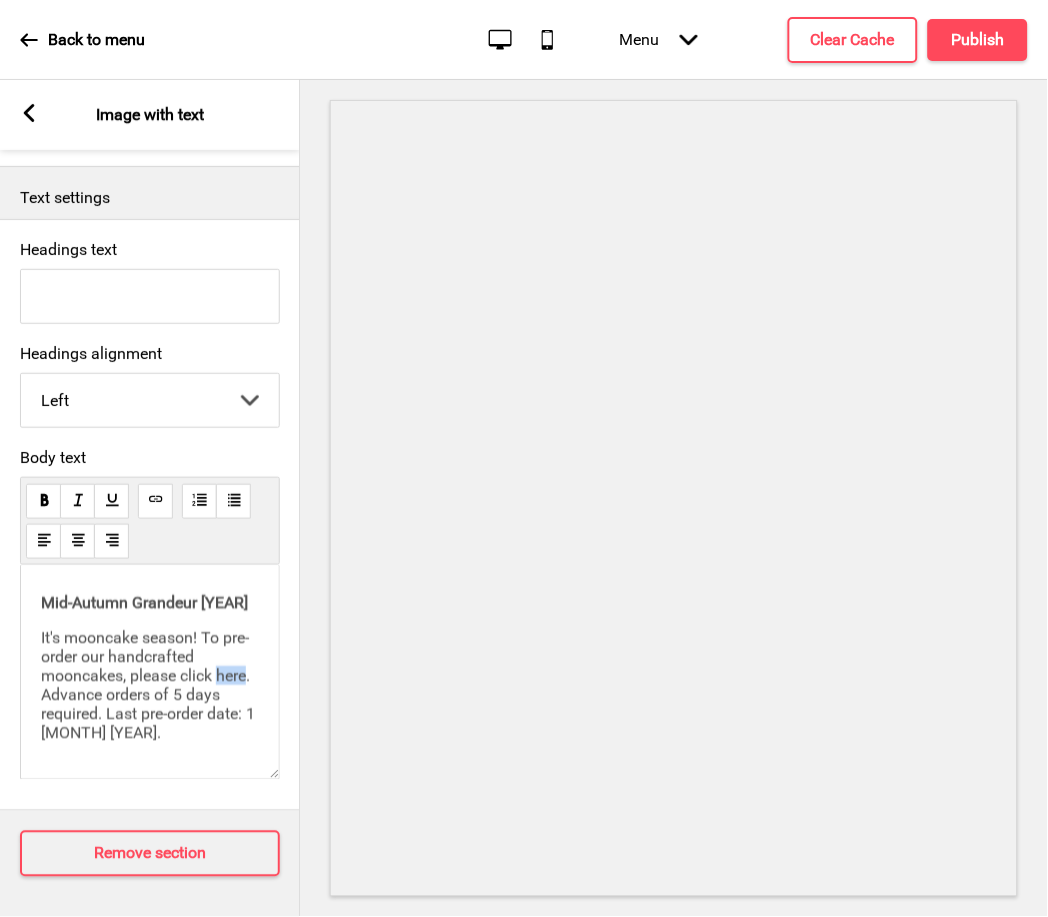 click at bounding box center [155, 501] 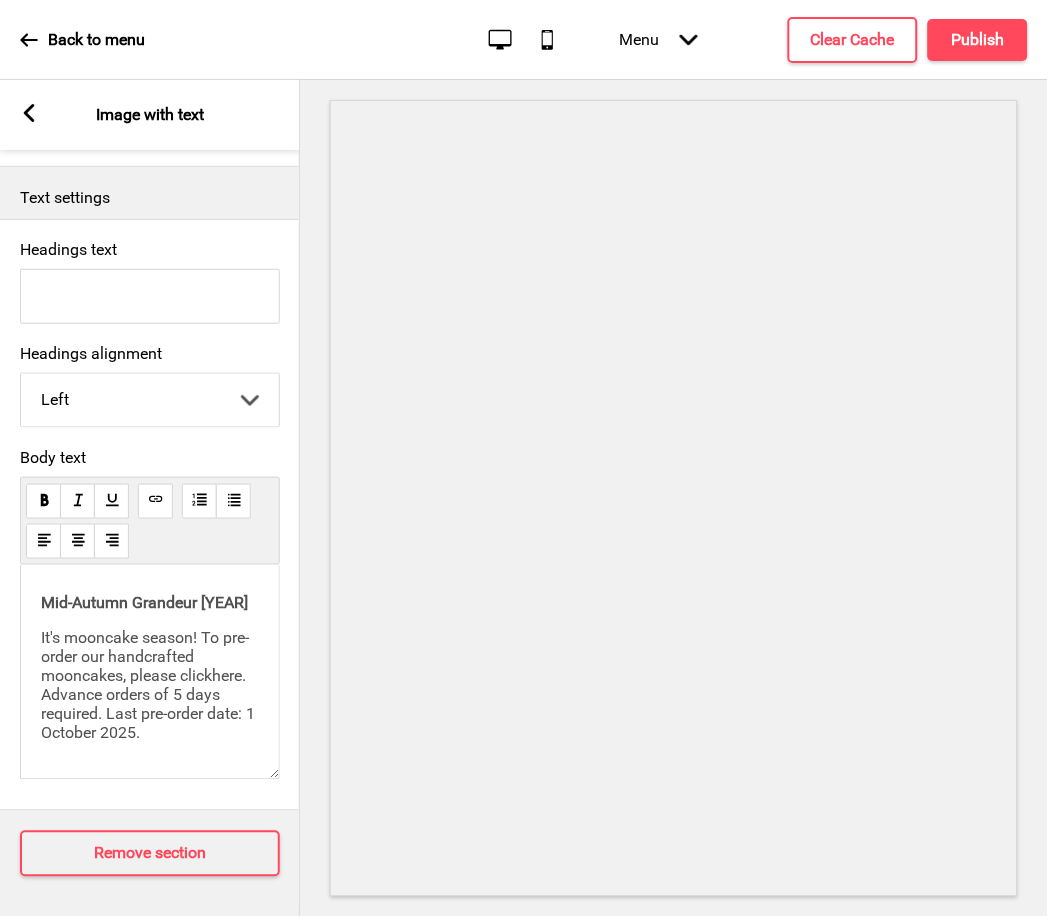 click on ". Advance orders of 5 days required. Last pre-order date: 1 October 2025." at bounding box center (150, 705) 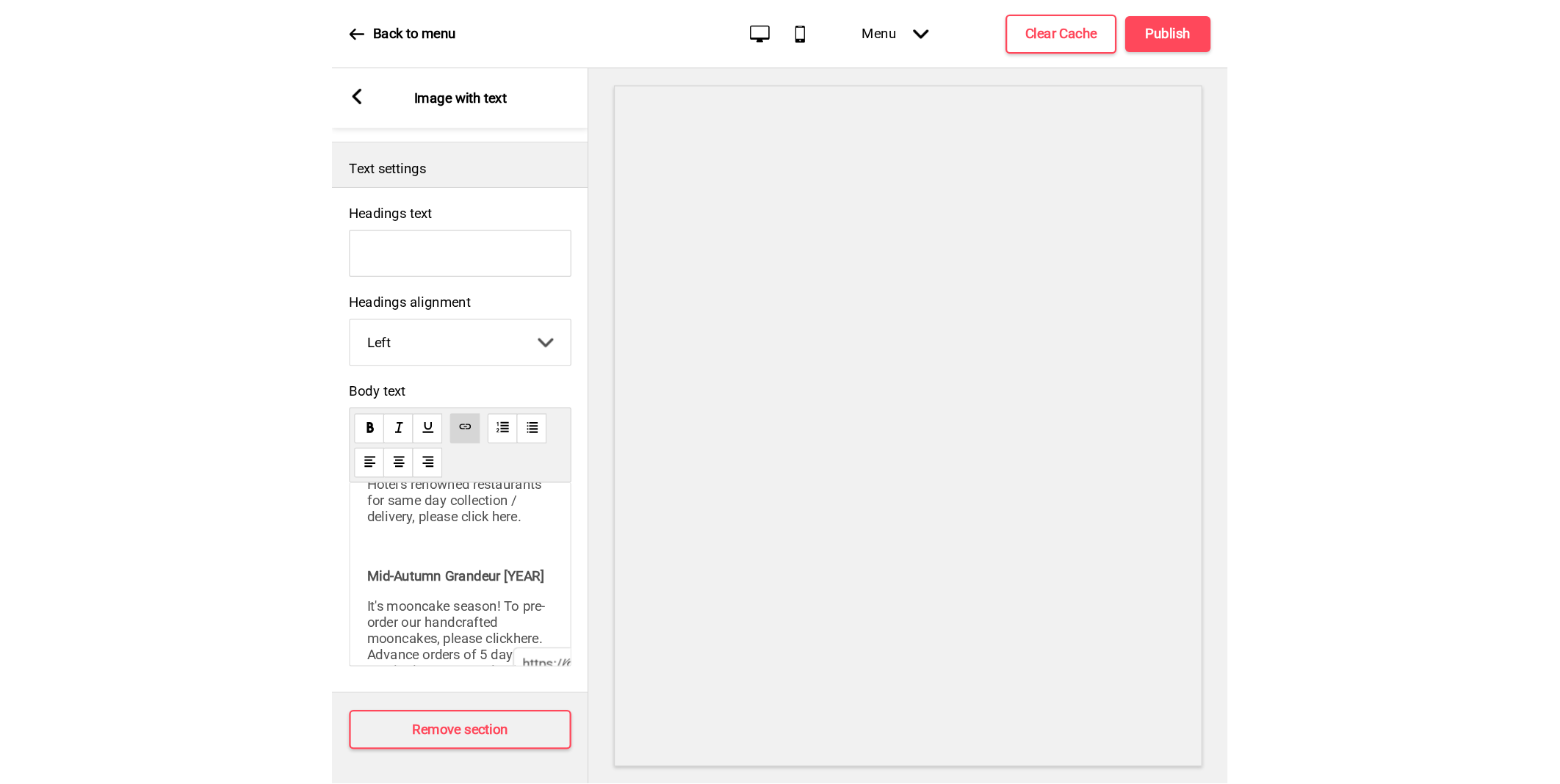 scroll, scrollTop: 148, scrollLeft: 0, axis: vertical 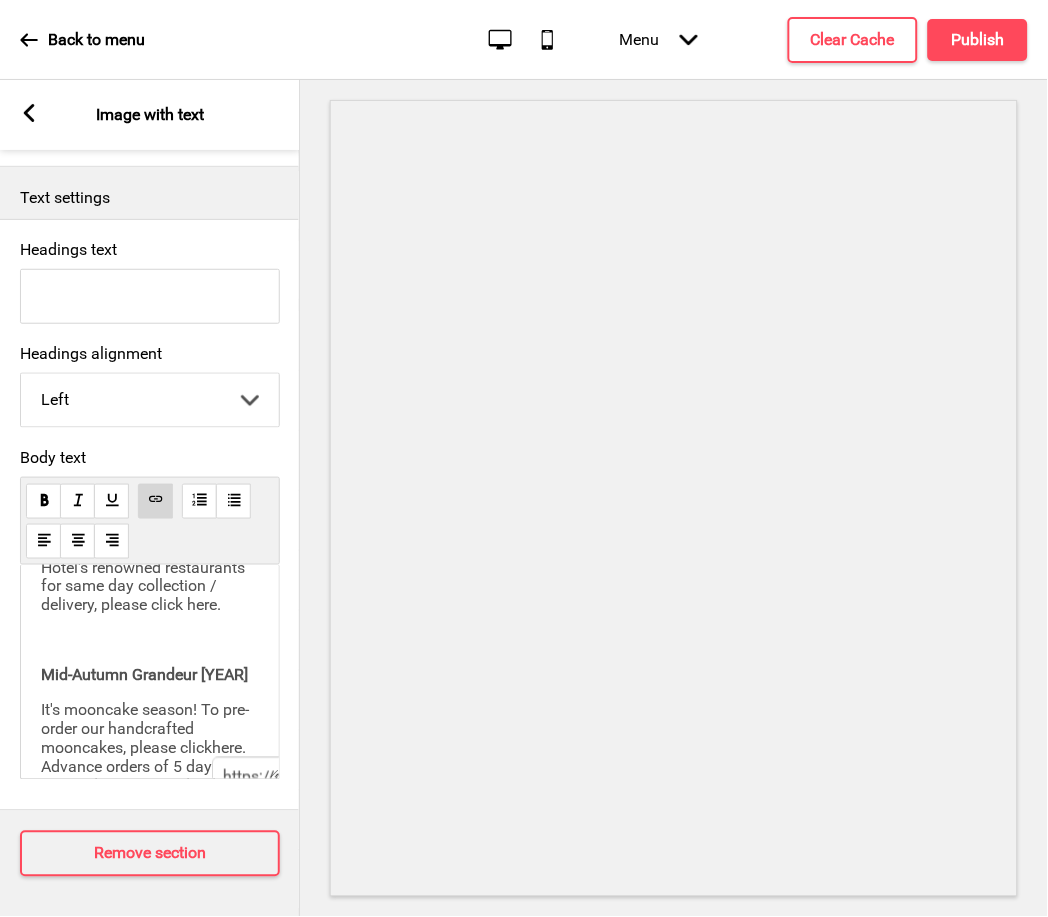 click on "Indulge your sweet tooth with our range of freshly baked cakes and pastries, perfect for all occasions. If you wish to place food orders from our Hotel's renowned restaurants for same day collection / delivery, please click here." at bounding box center (149, 539) 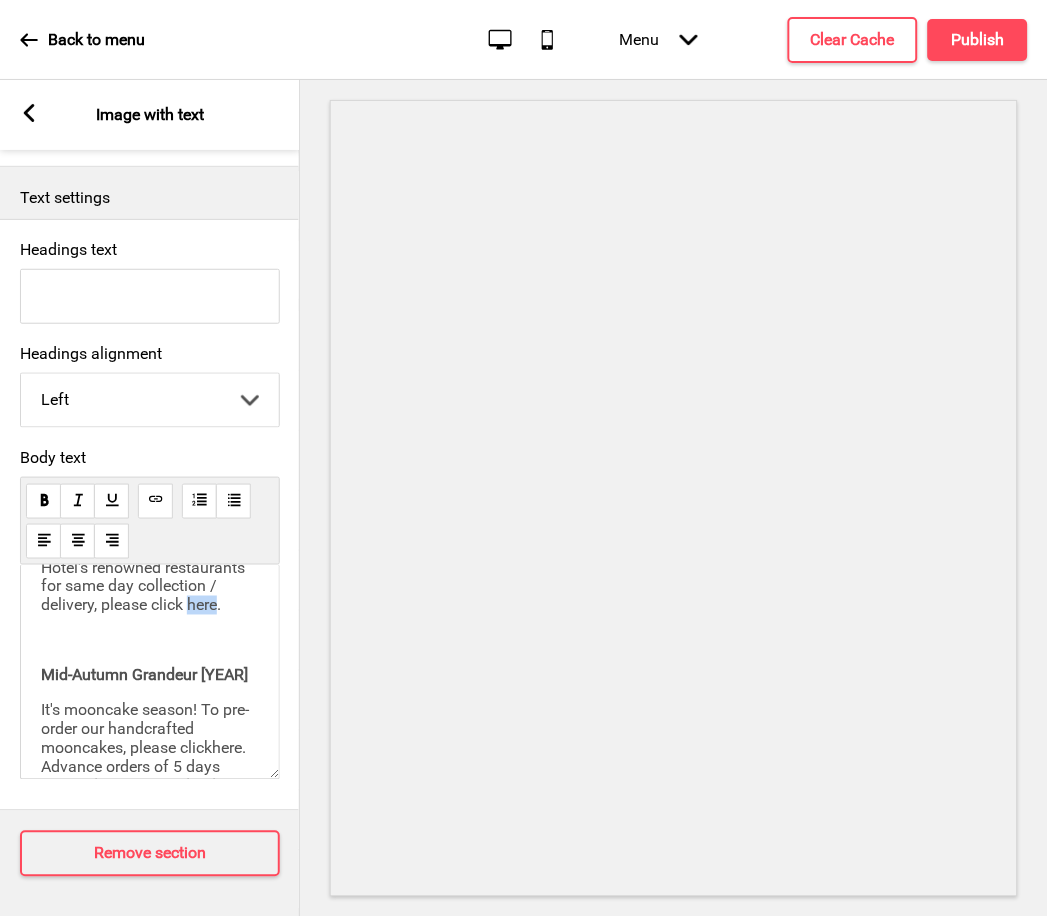 click 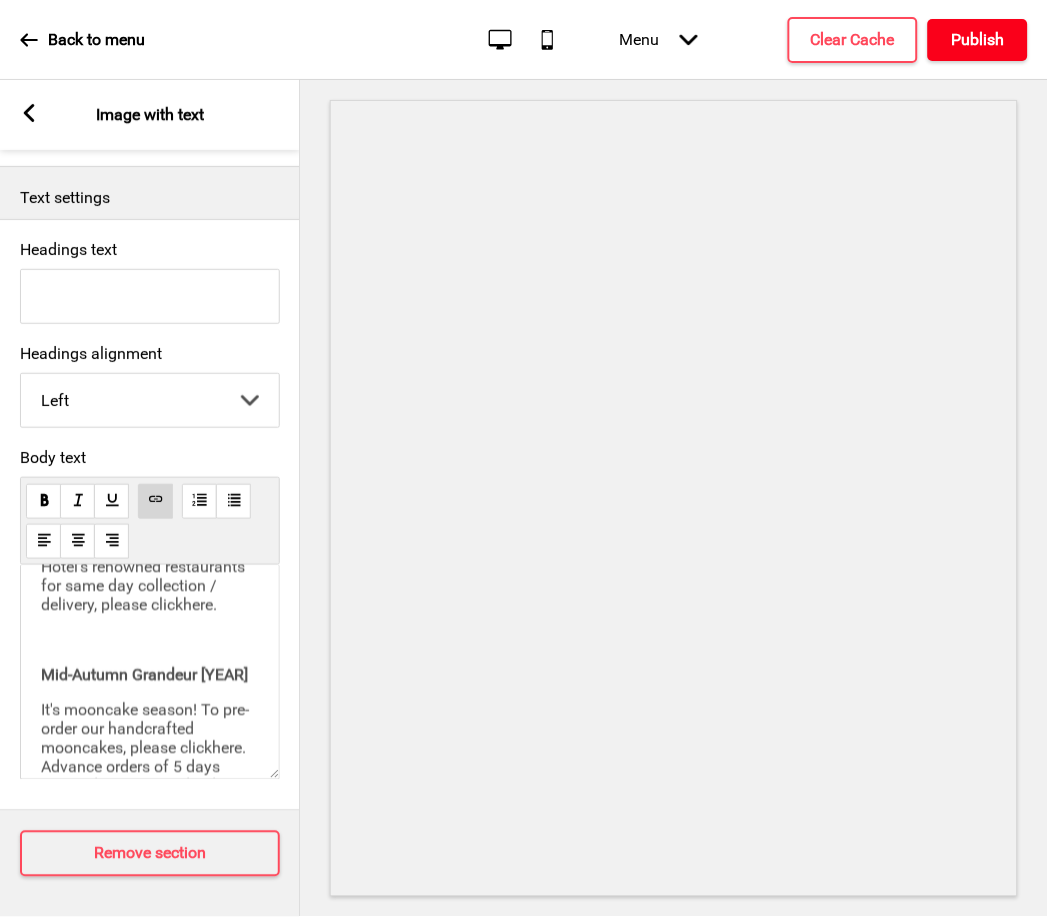 click on "Publish" at bounding box center (978, 40) 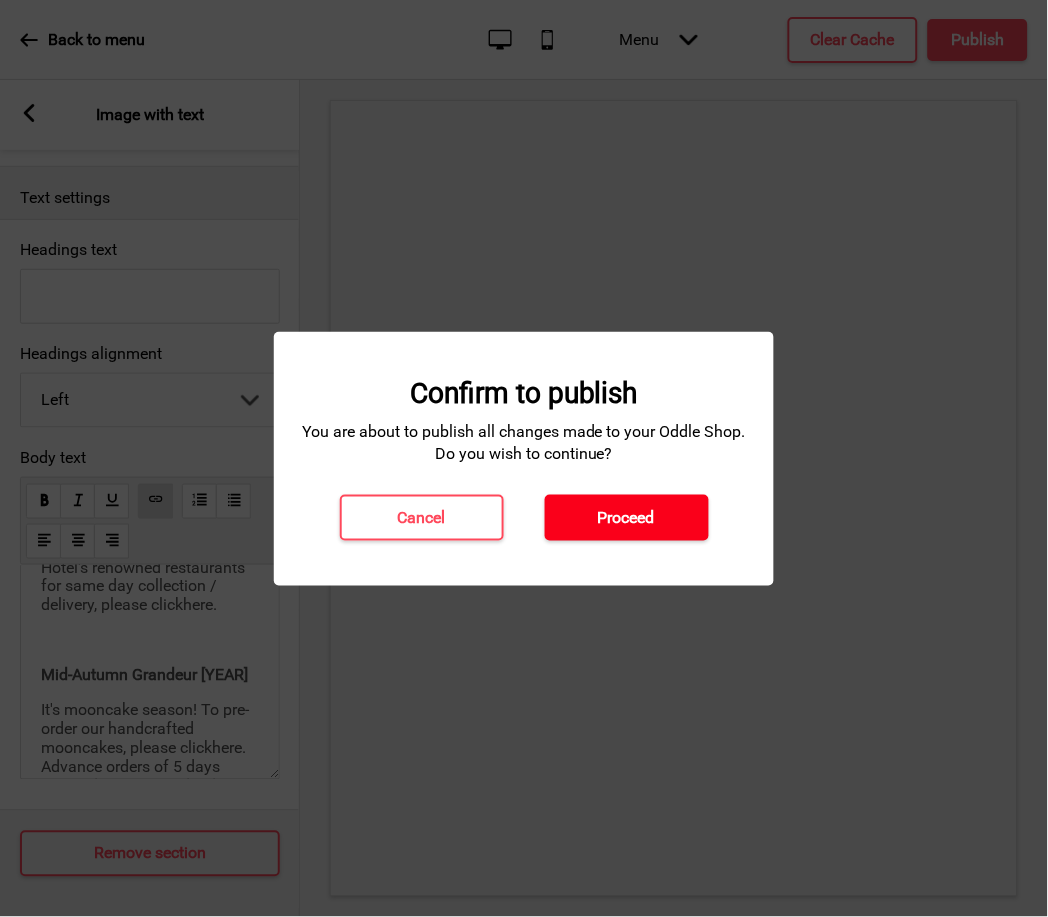 click on "Proceed" at bounding box center [626, 518] 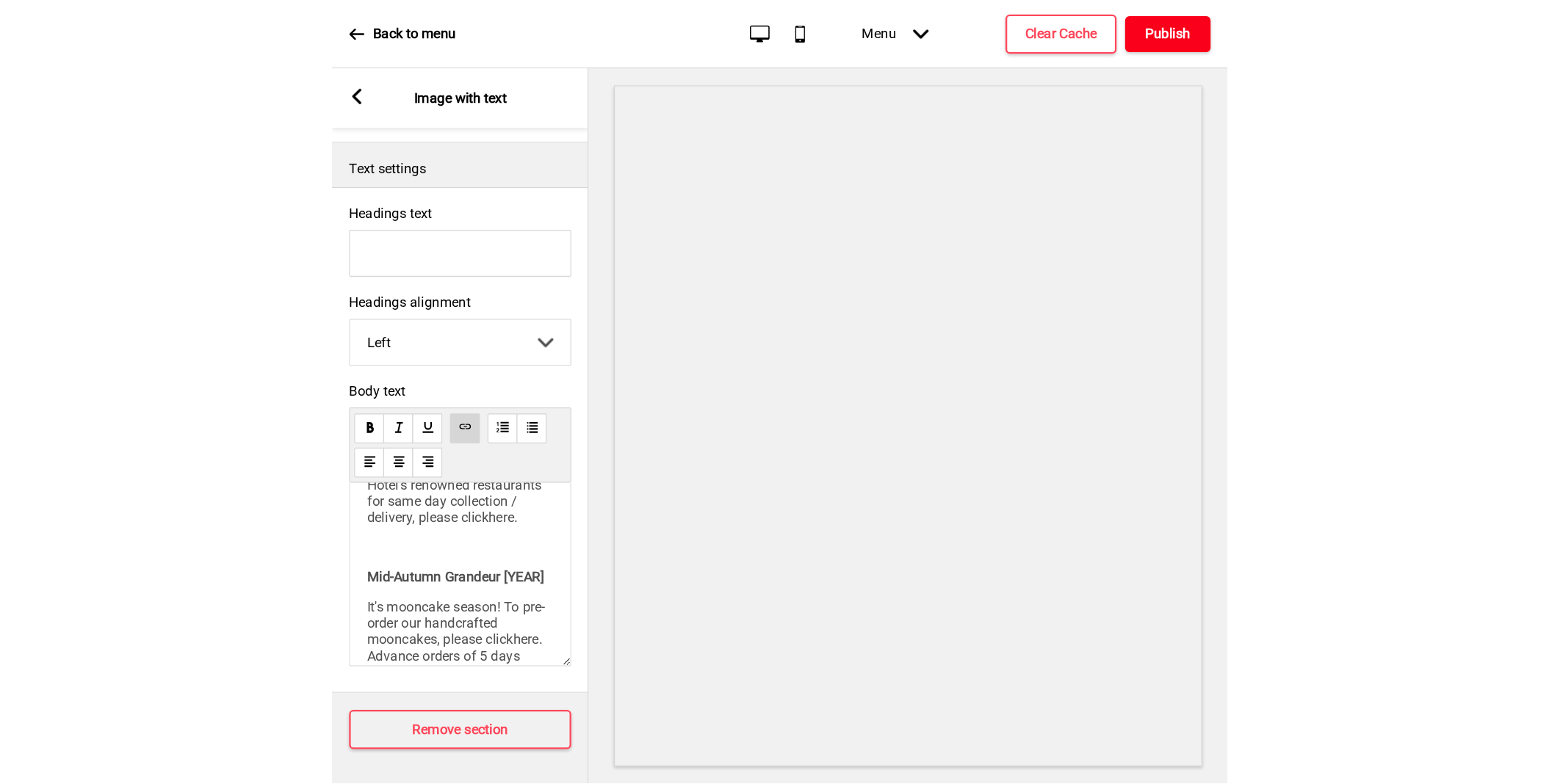 scroll, scrollTop: 236, scrollLeft: 0, axis: vertical 